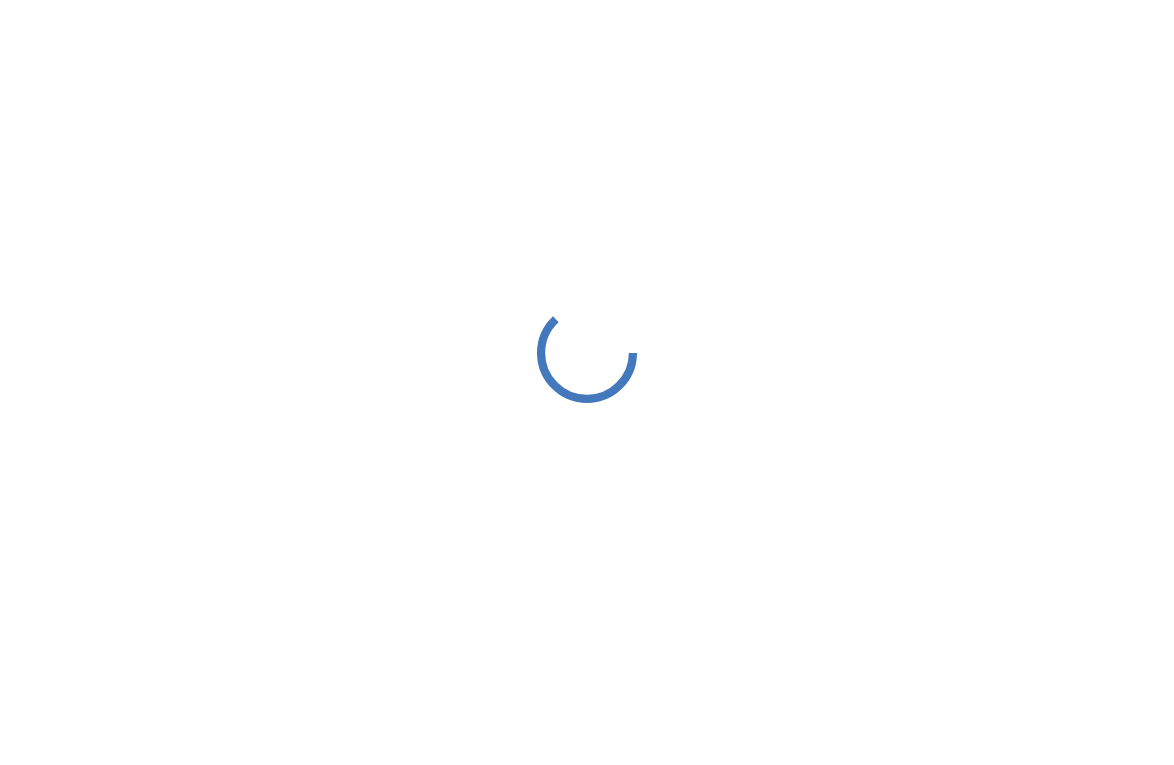 scroll, scrollTop: 0, scrollLeft: 0, axis: both 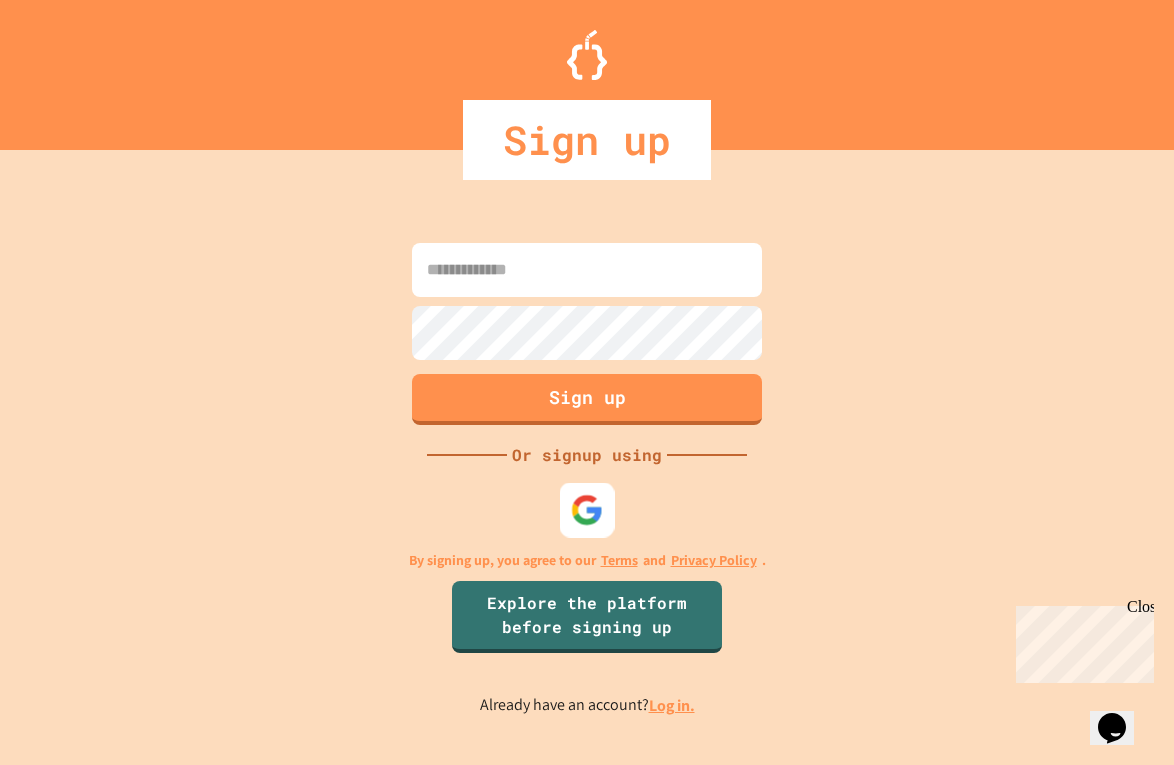 click at bounding box center (587, 509) 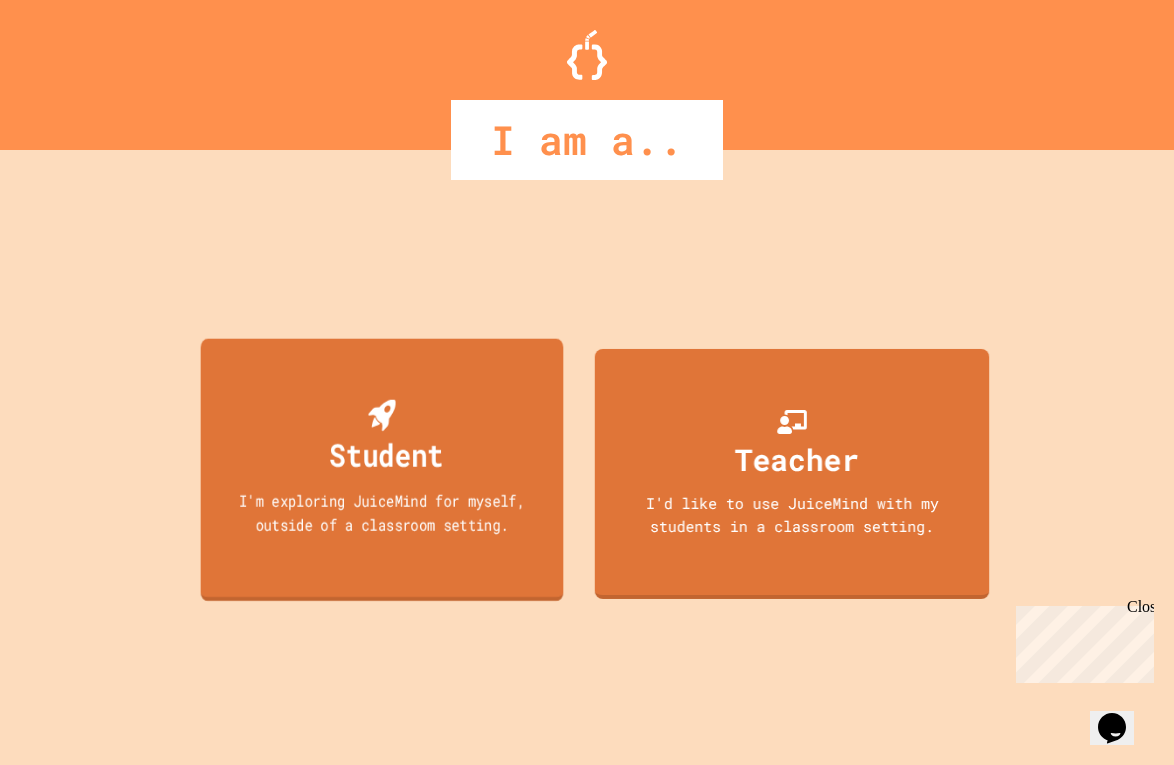 click on "Student I'm exploring JuiceMind for myself, outside of a classroom setting." at bounding box center (382, 469) 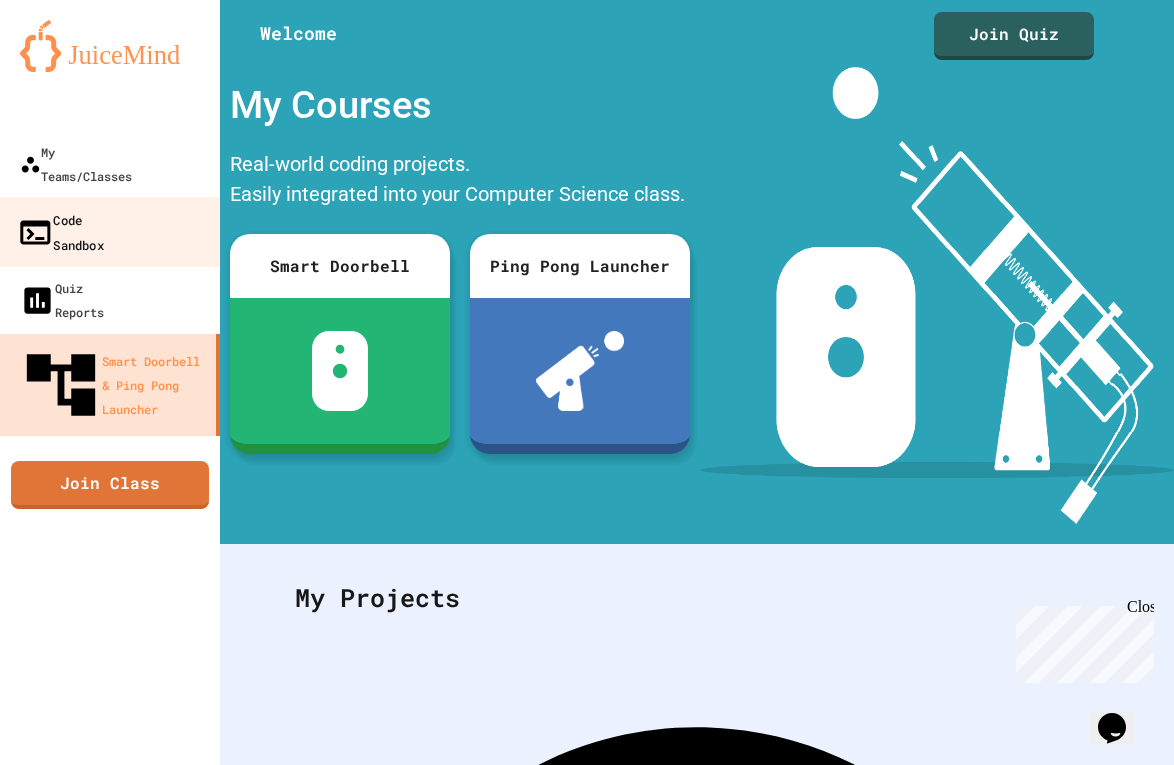 click on "Code Sandbox" at bounding box center (110, 232) 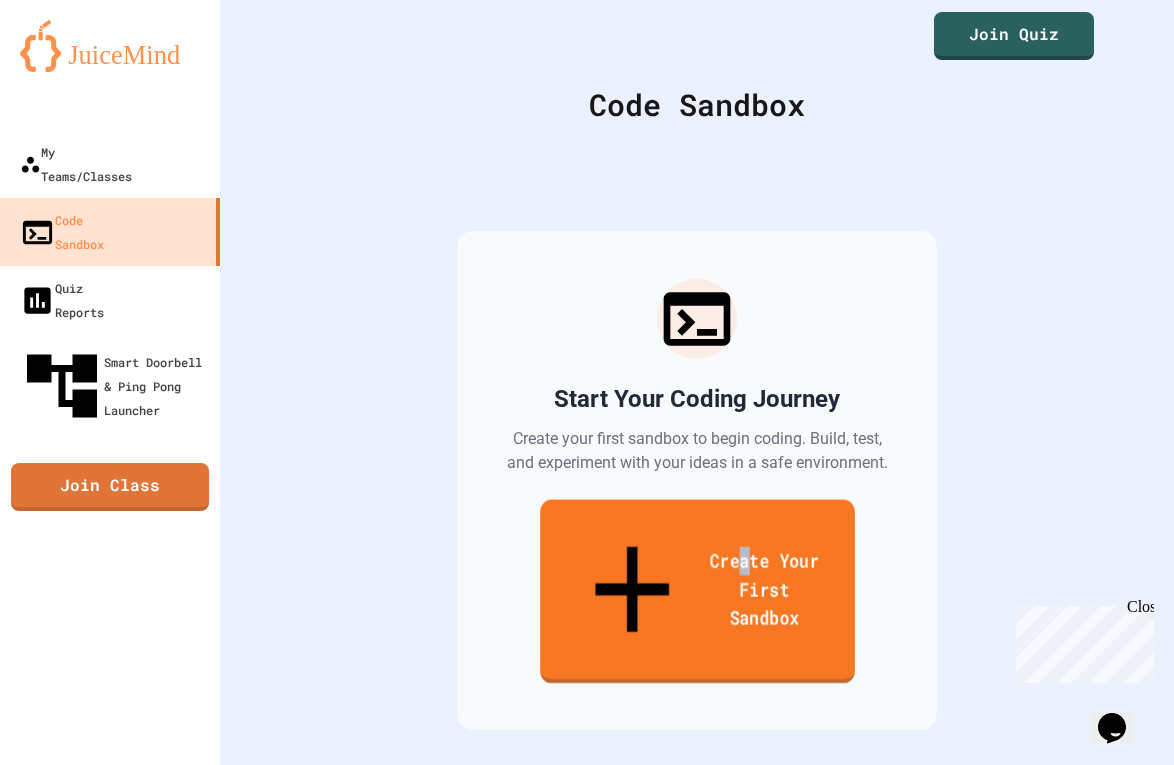 click on "Create Your First Sandbox" at bounding box center (697, 592) 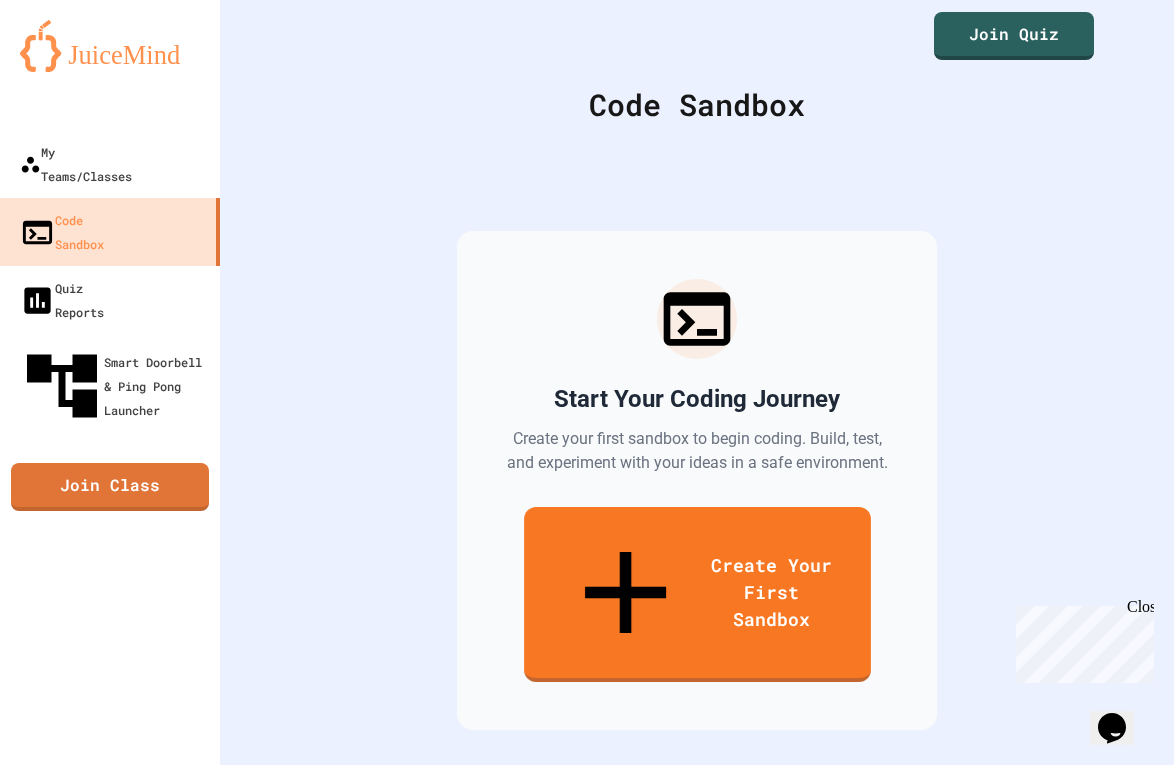 click at bounding box center (587, 862) 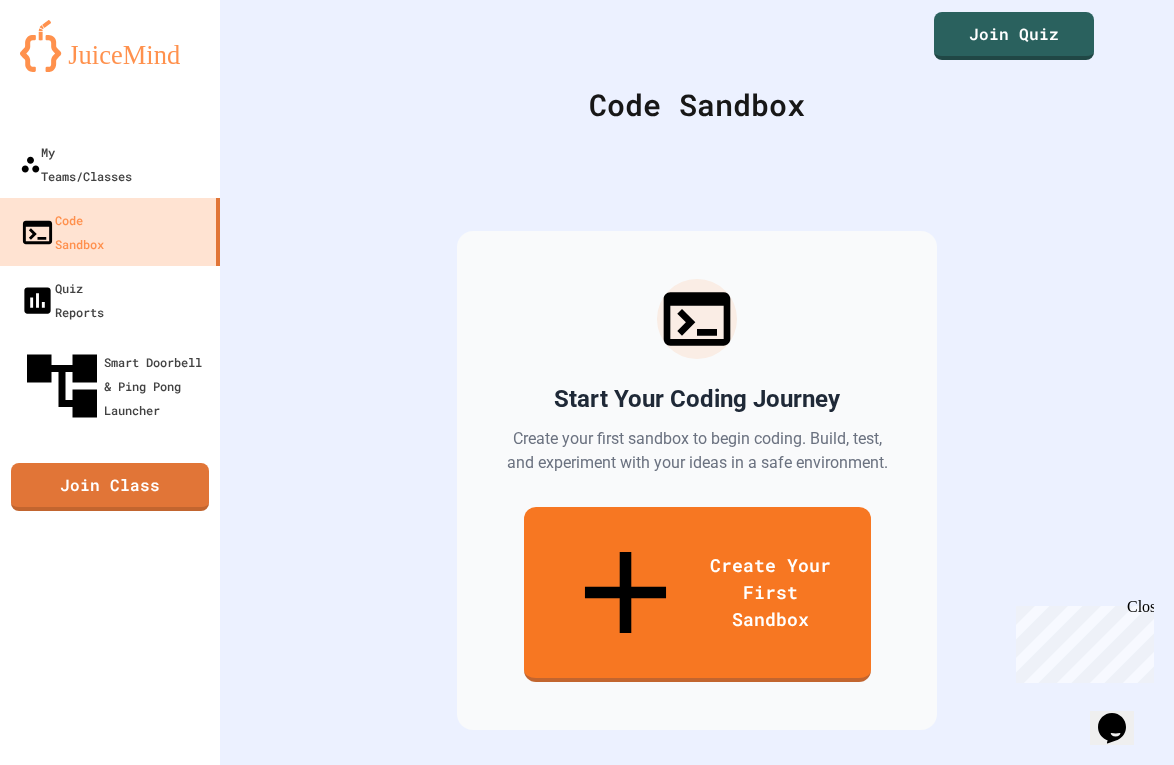 type on "******" 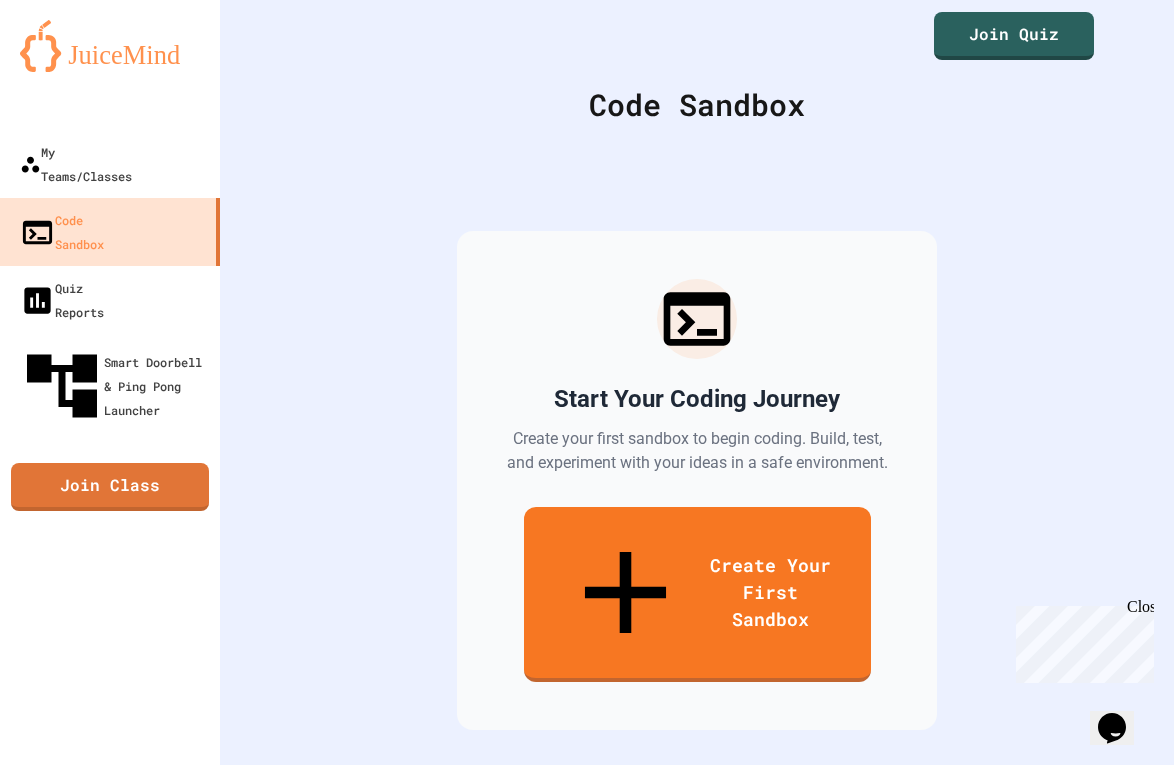 click on "Python" at bounding box center (597, 1398) 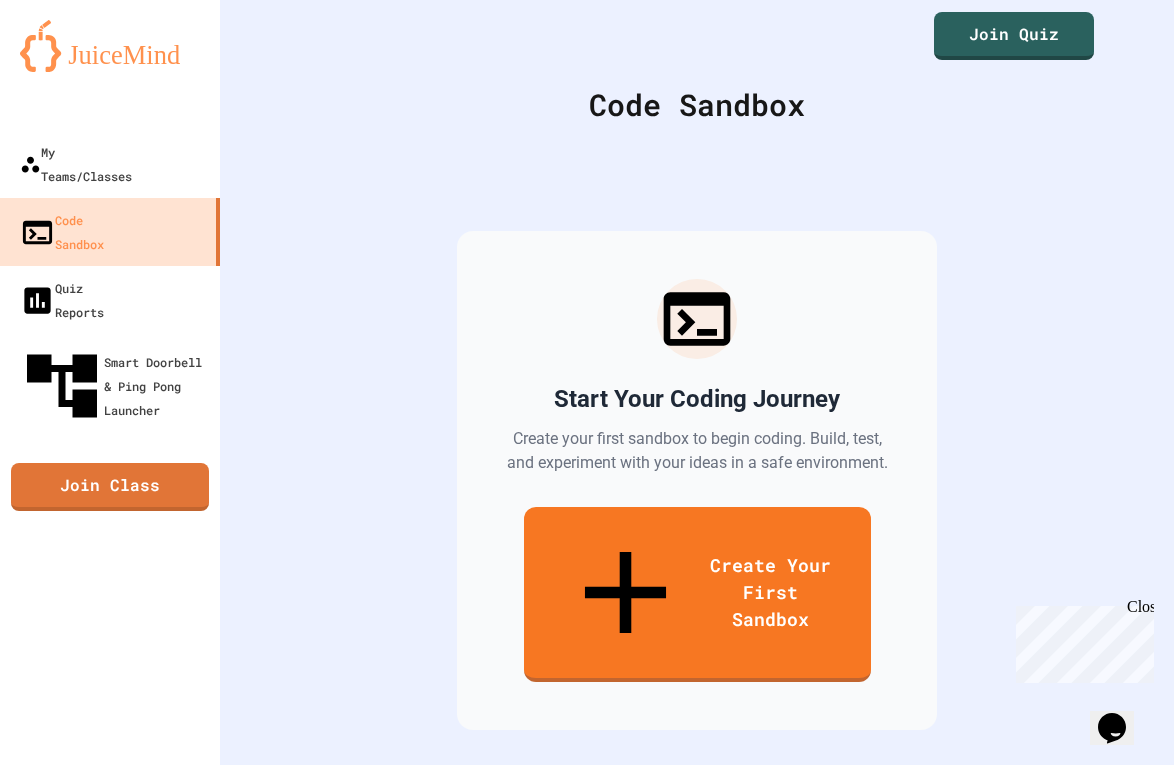 click on "Sandbox Language Python ******** Sandbox Language Create Sandbox" at bounding box center [587, 1122] 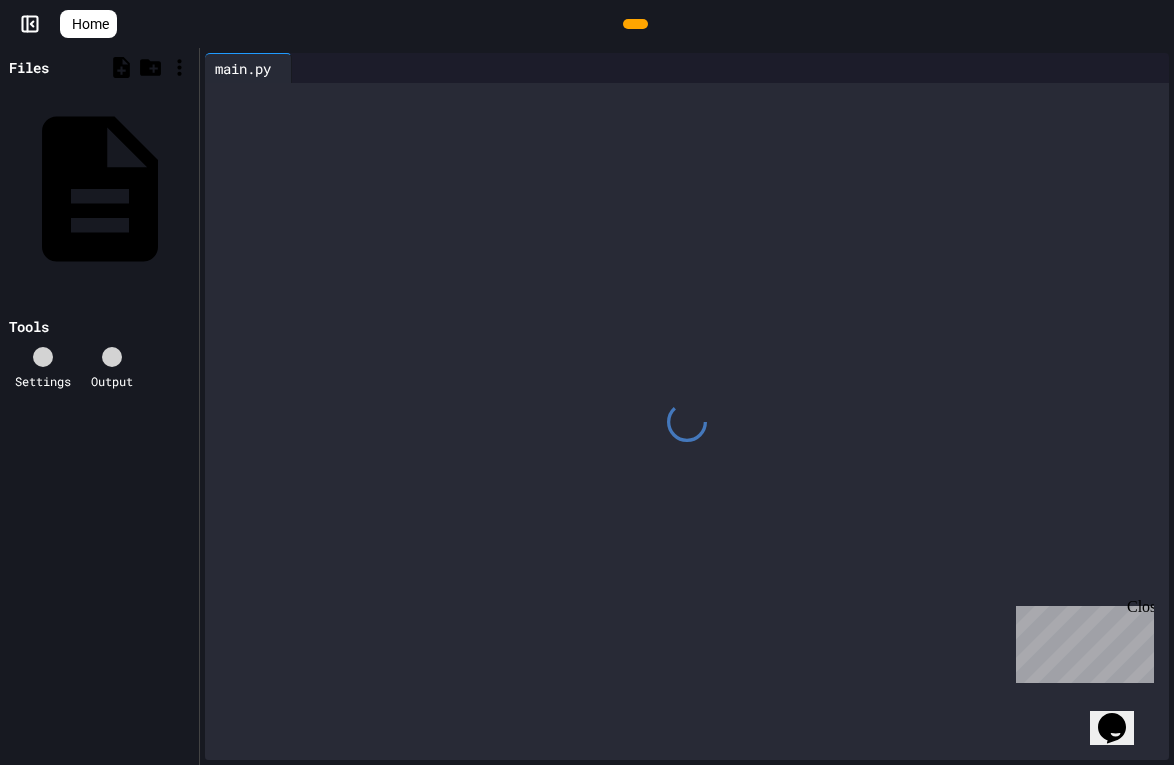click at bounding box center [687, 421] 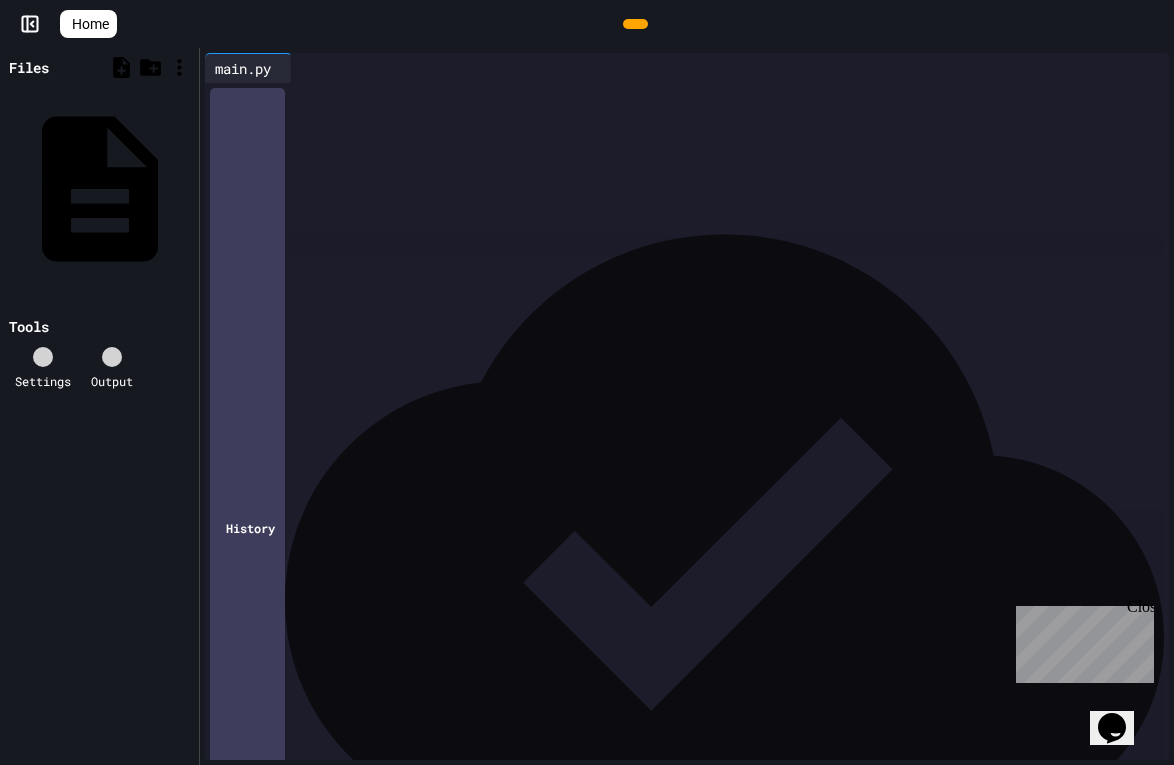 click at bounding box center [700, 97] 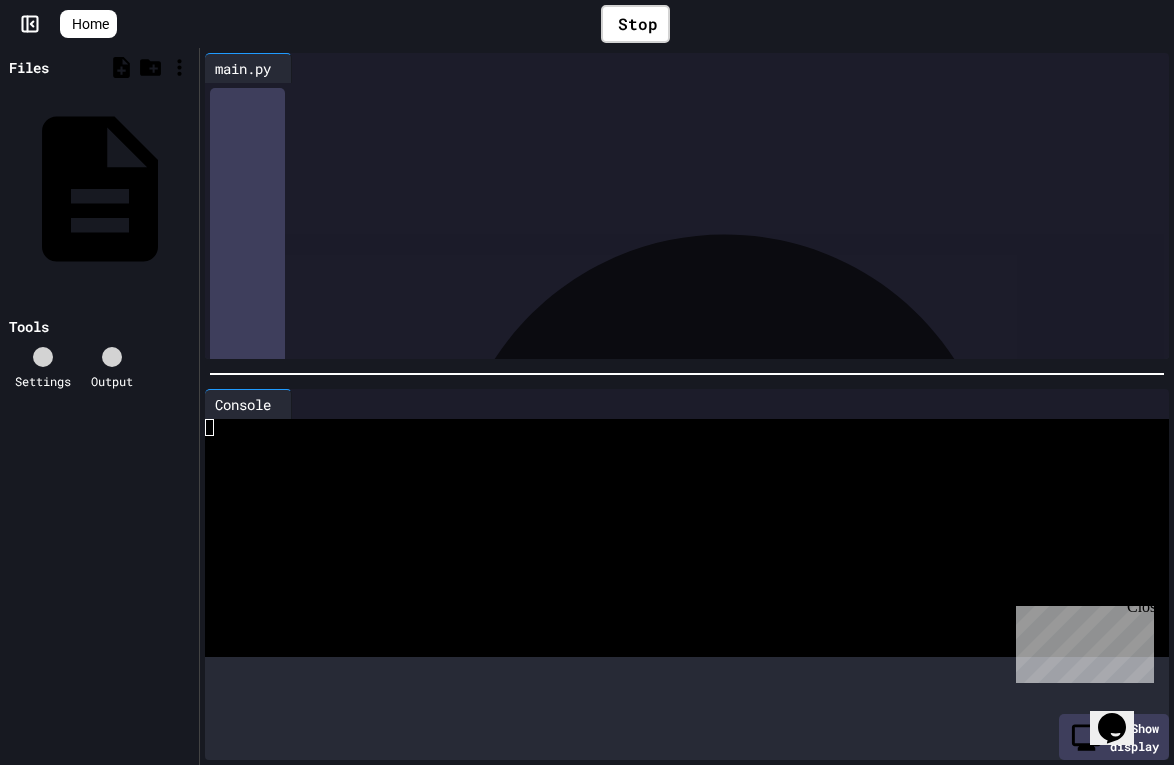 click at bounding box center [687, 374] 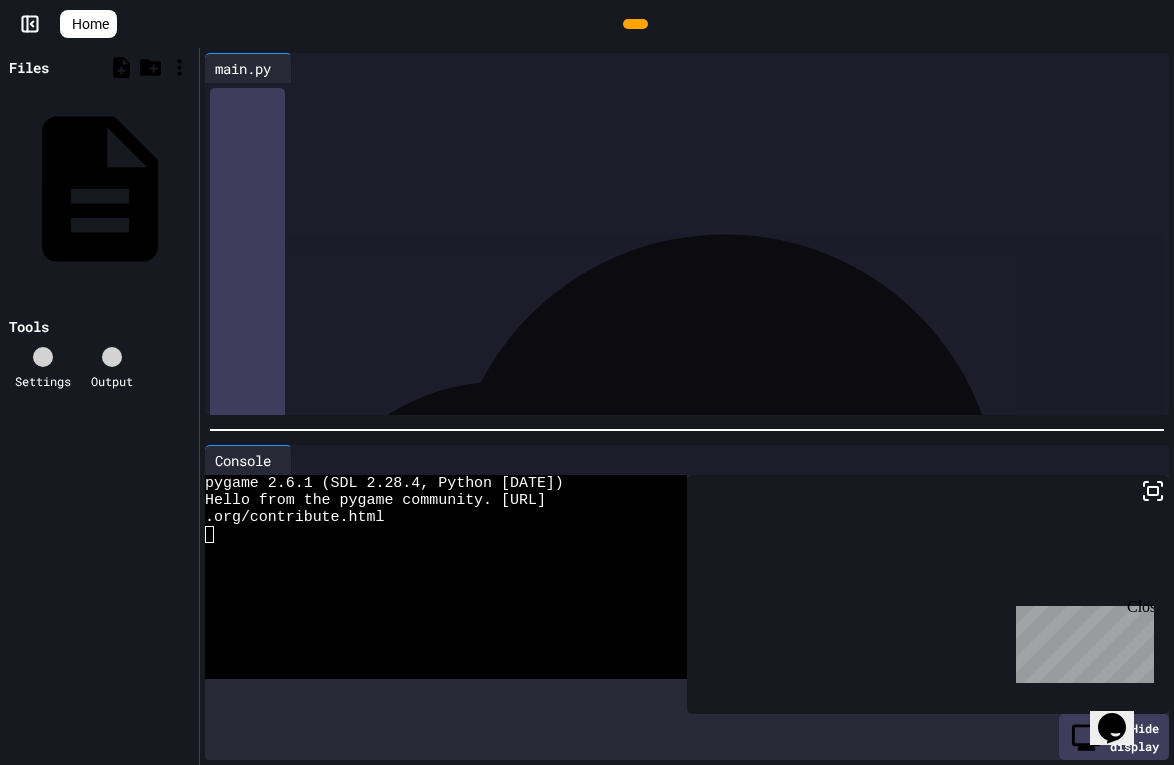 click at bounding box center (687, 430) 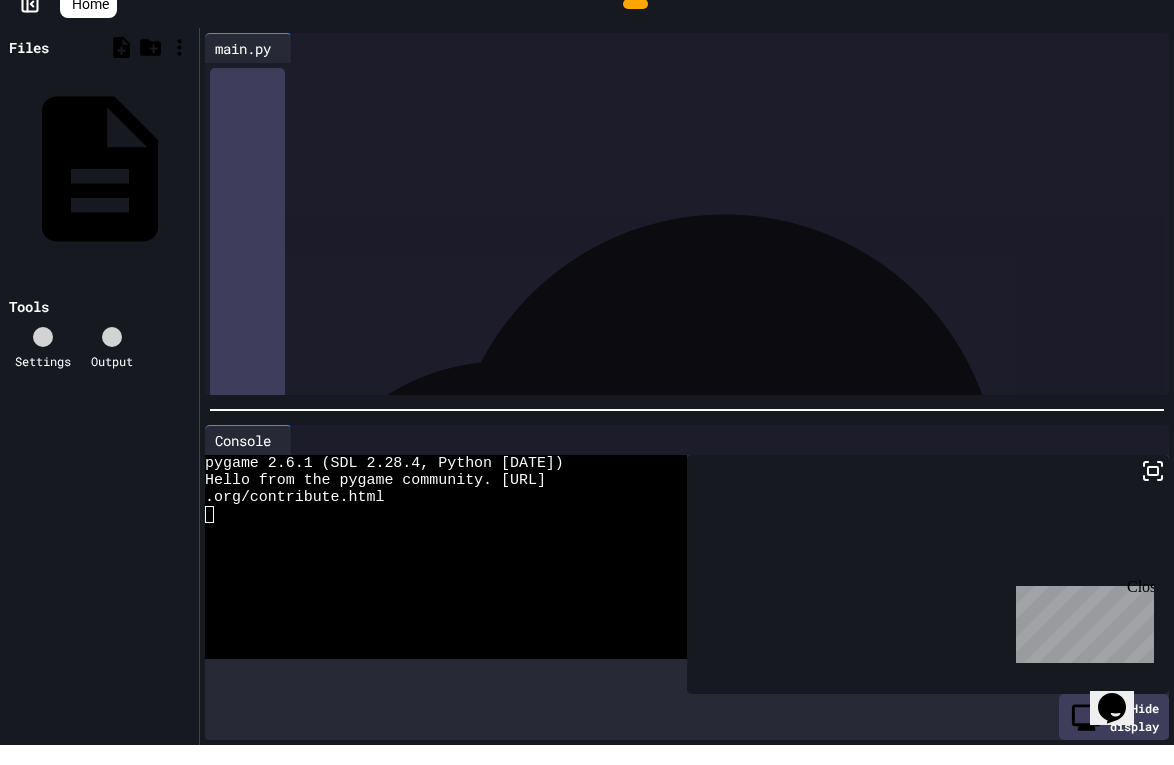click on "*** * ****** **   *" at bounding box center (698, 322) 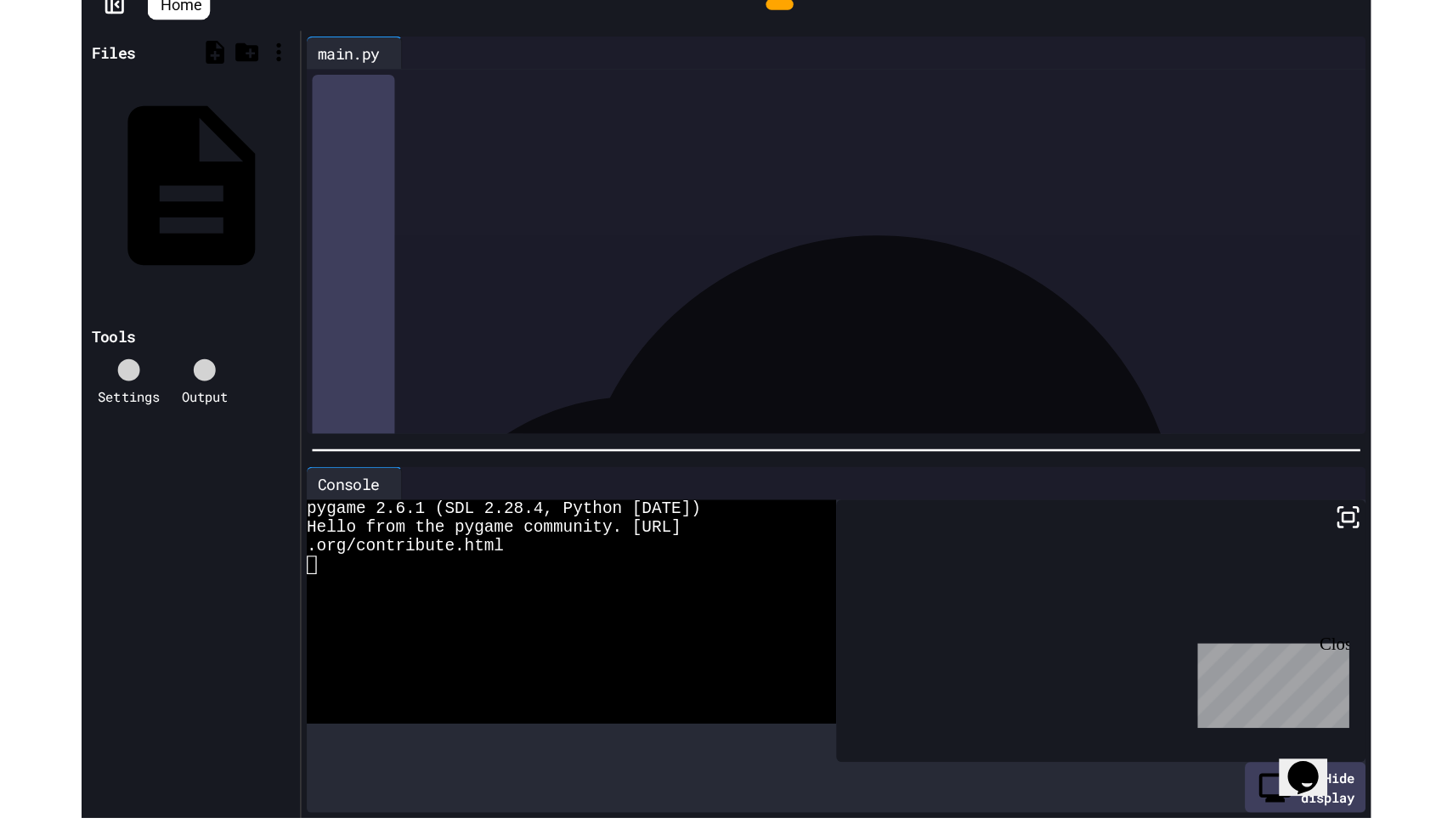 scroll, scrollTop: 63, scrollLeft: 0, axis: vertical 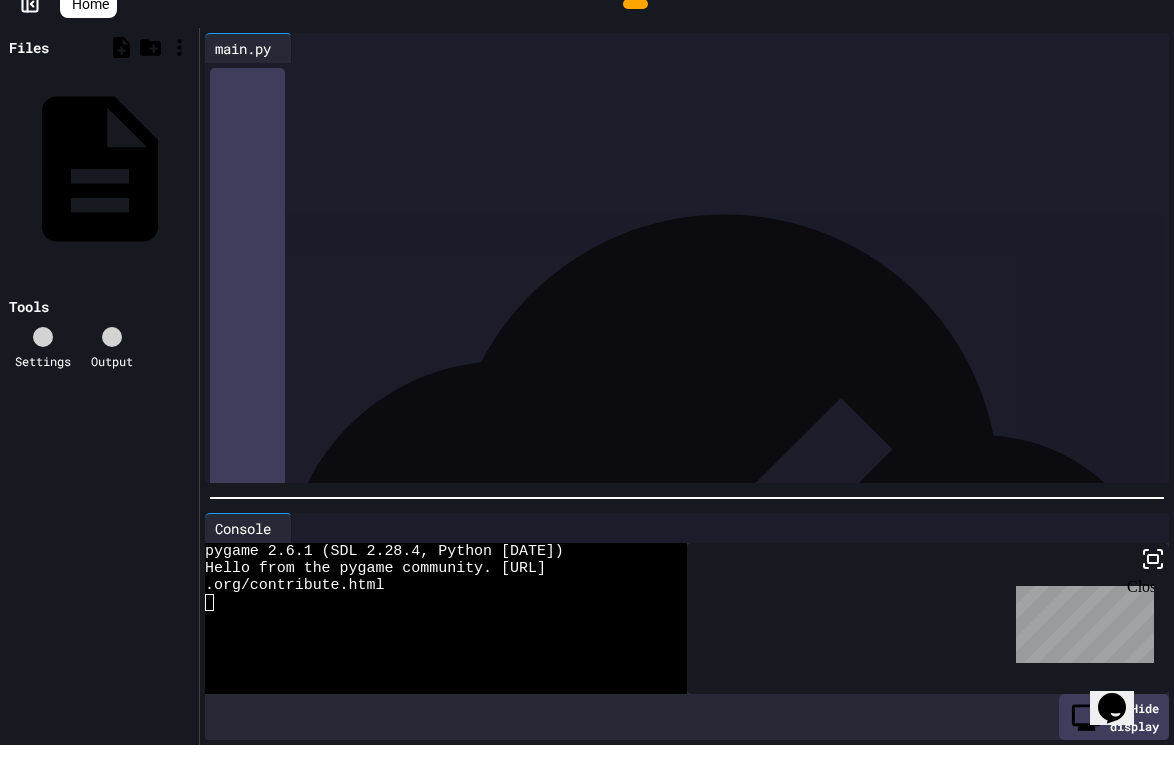 click at bounding box center (687, 518) 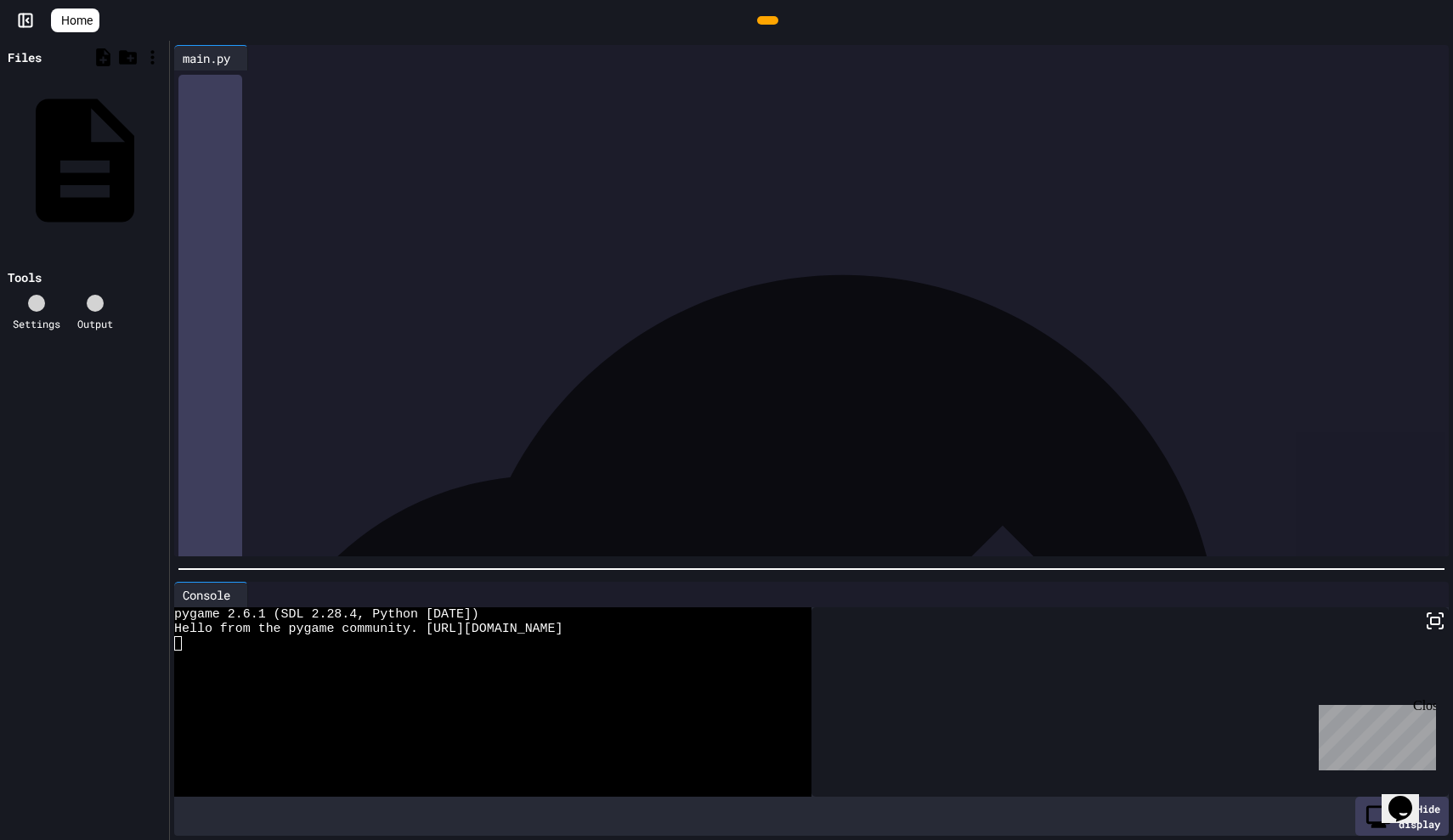 scroll, scrollTop: 234, scrollLeft: 0, axis: vertical 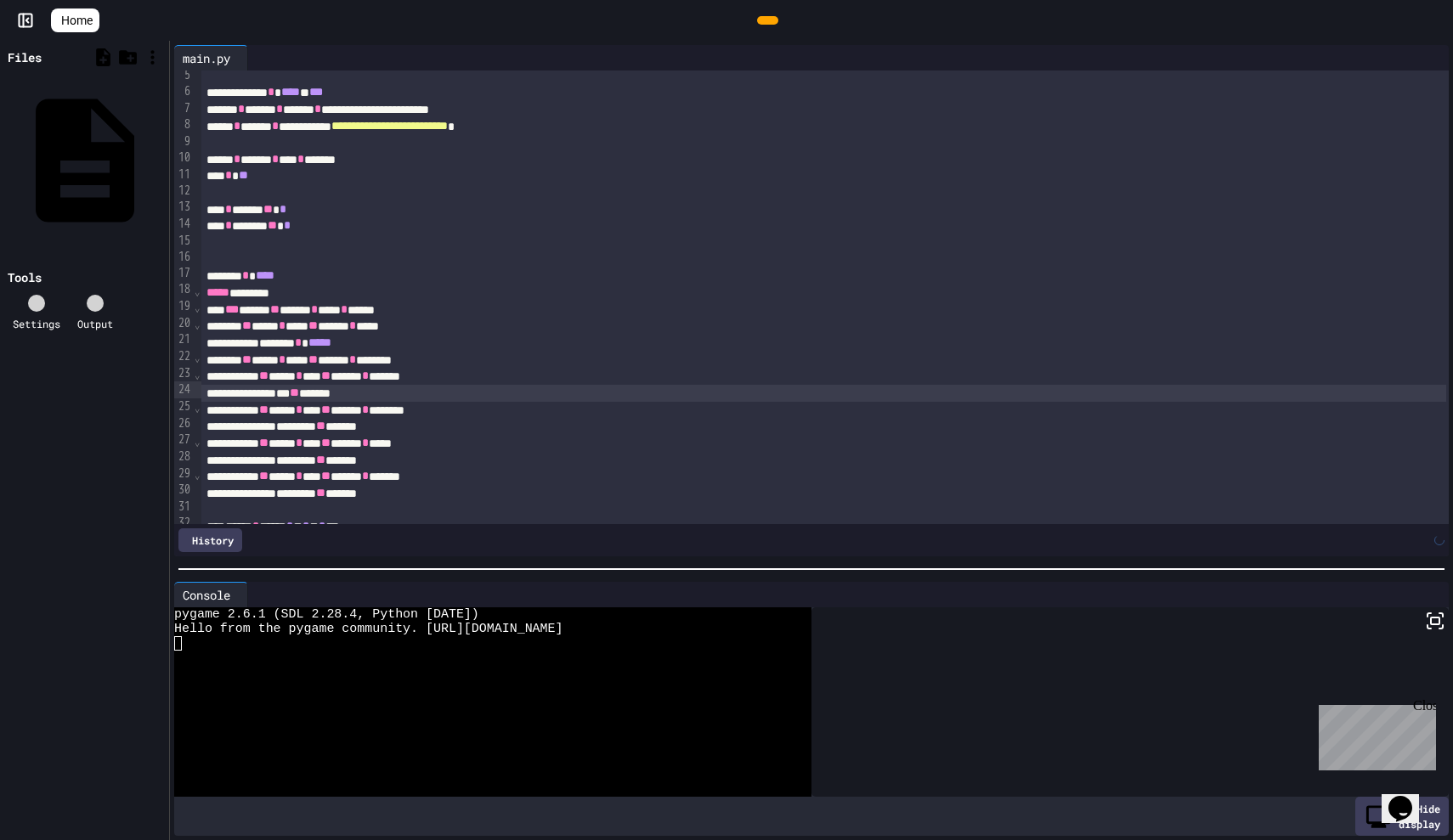 type 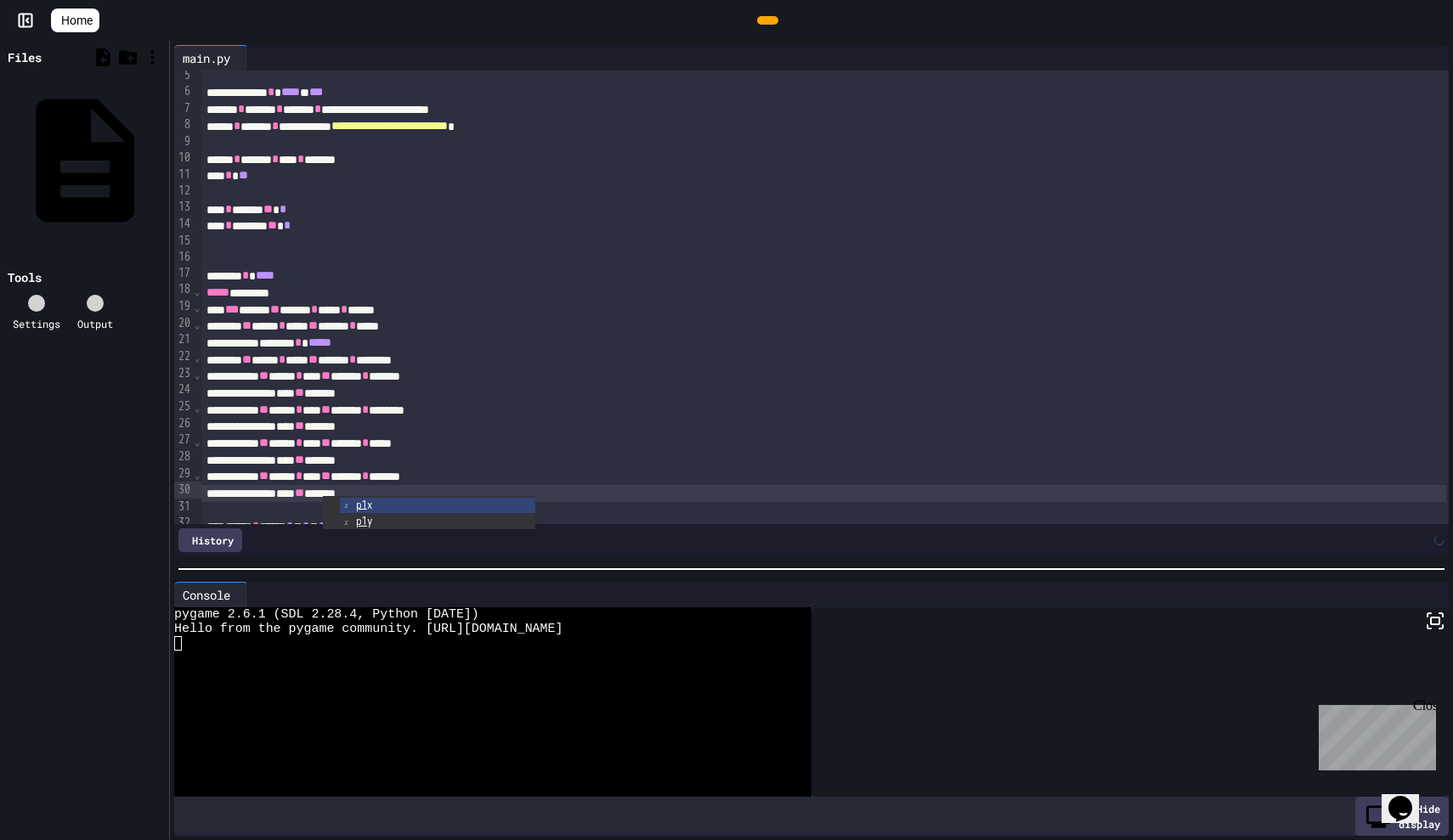 click on "*** ** ******" at bounding box center (823, 460) 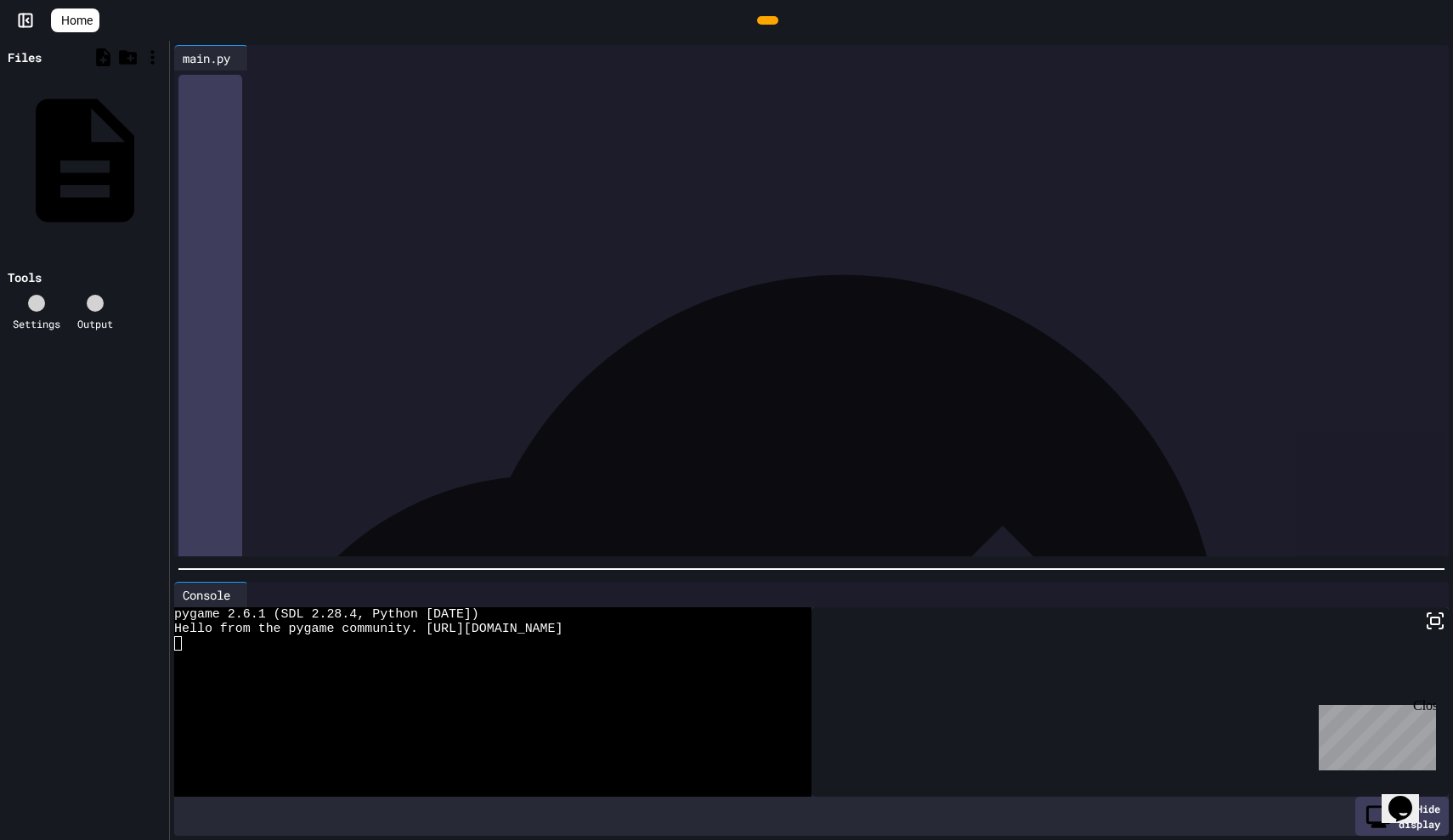 drag, startPoint x: 468, startPoint y: 485, endPoint x: 295, endPoint y: 473, distance: 173.41569 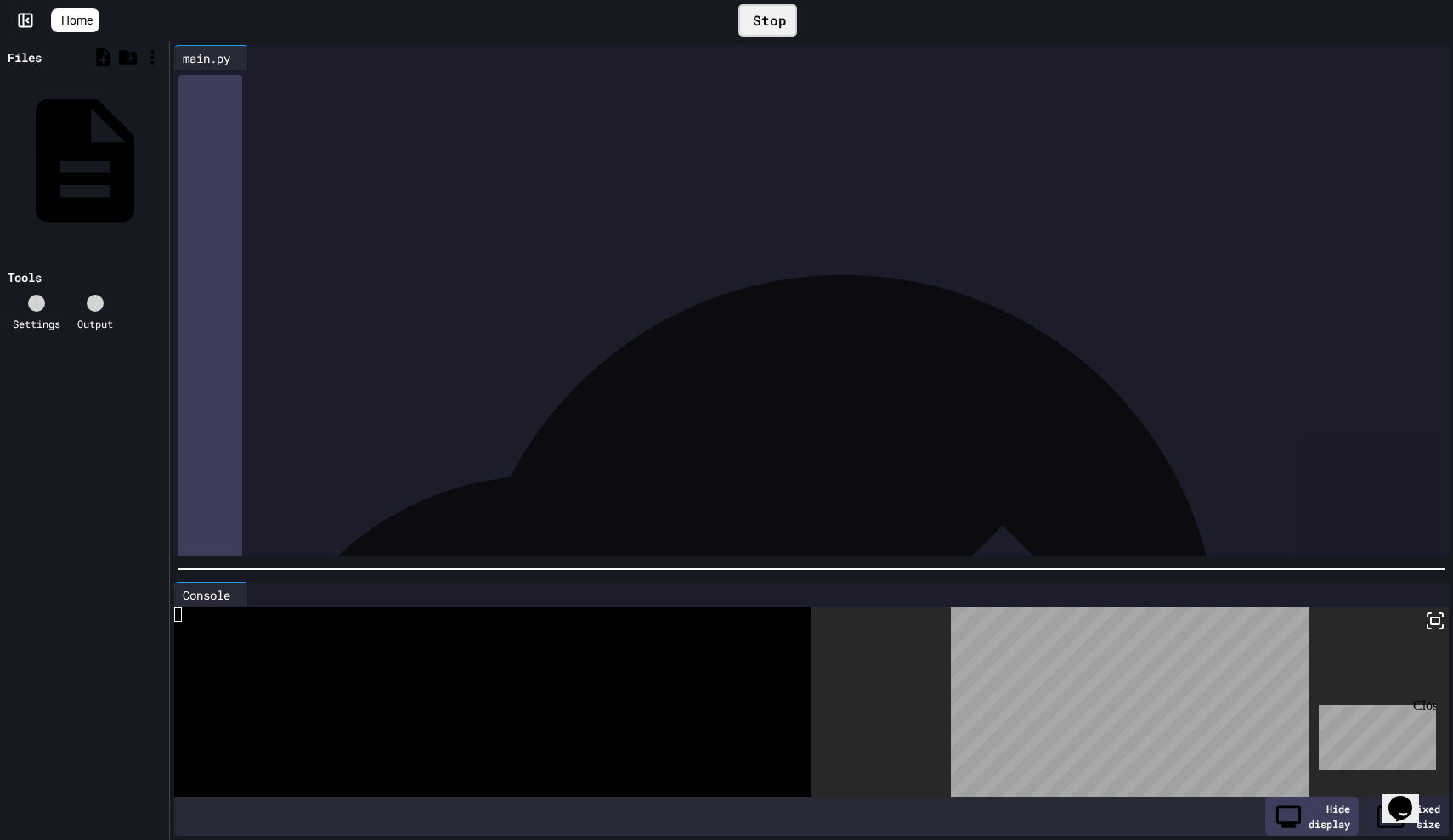 click 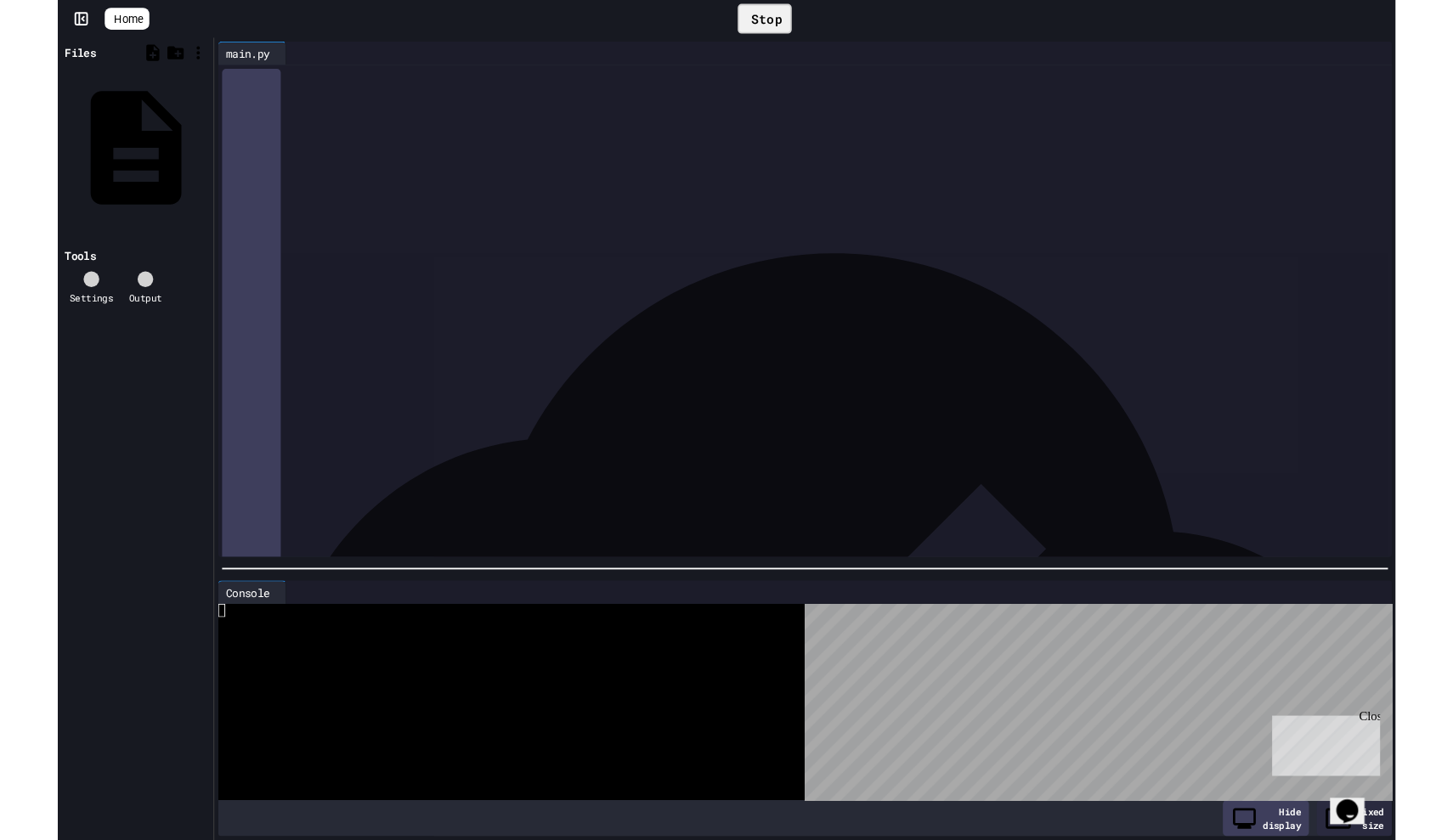 scroll, scrollTop: 52, scrollLeft: 0, axis: vertical 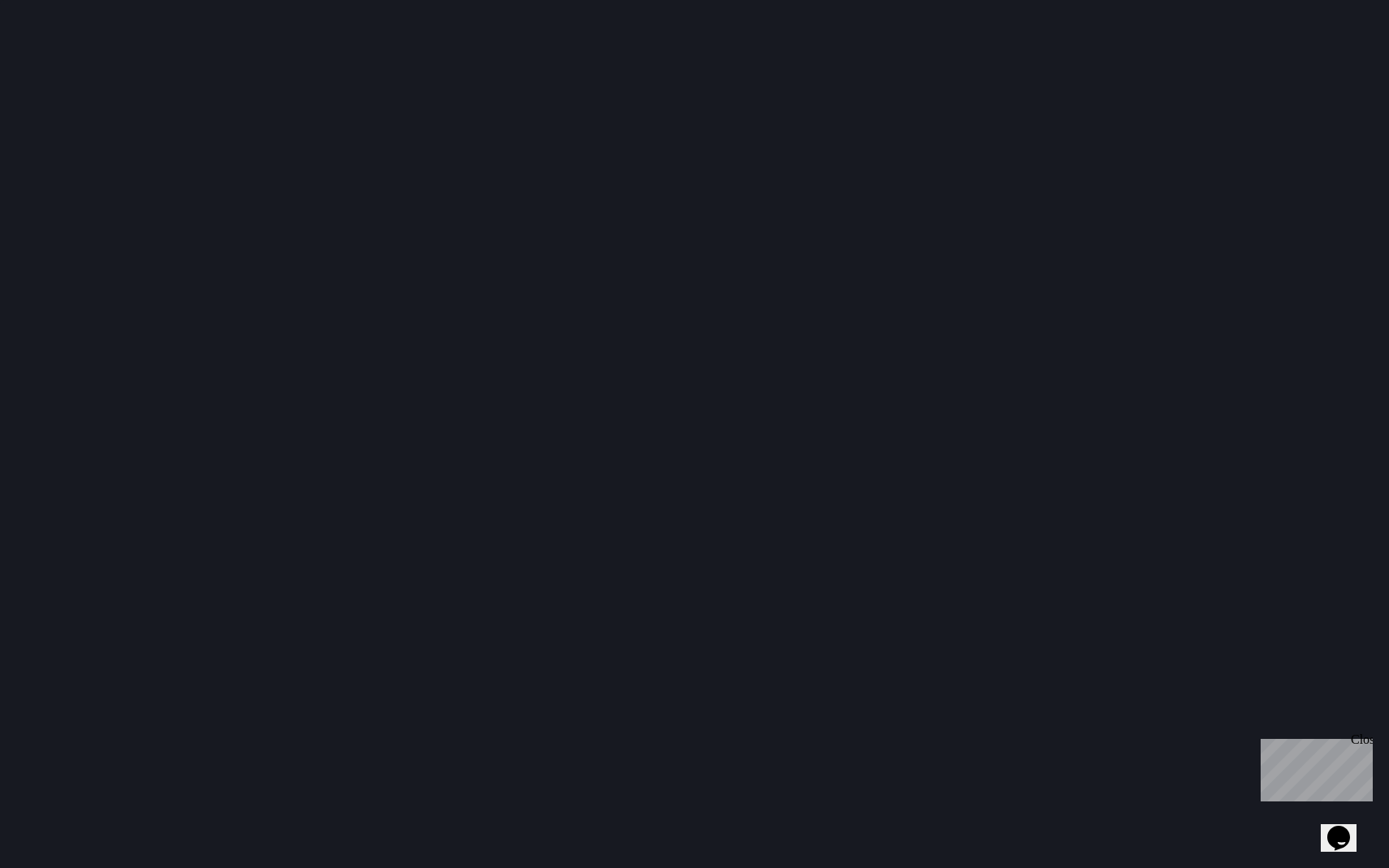 click 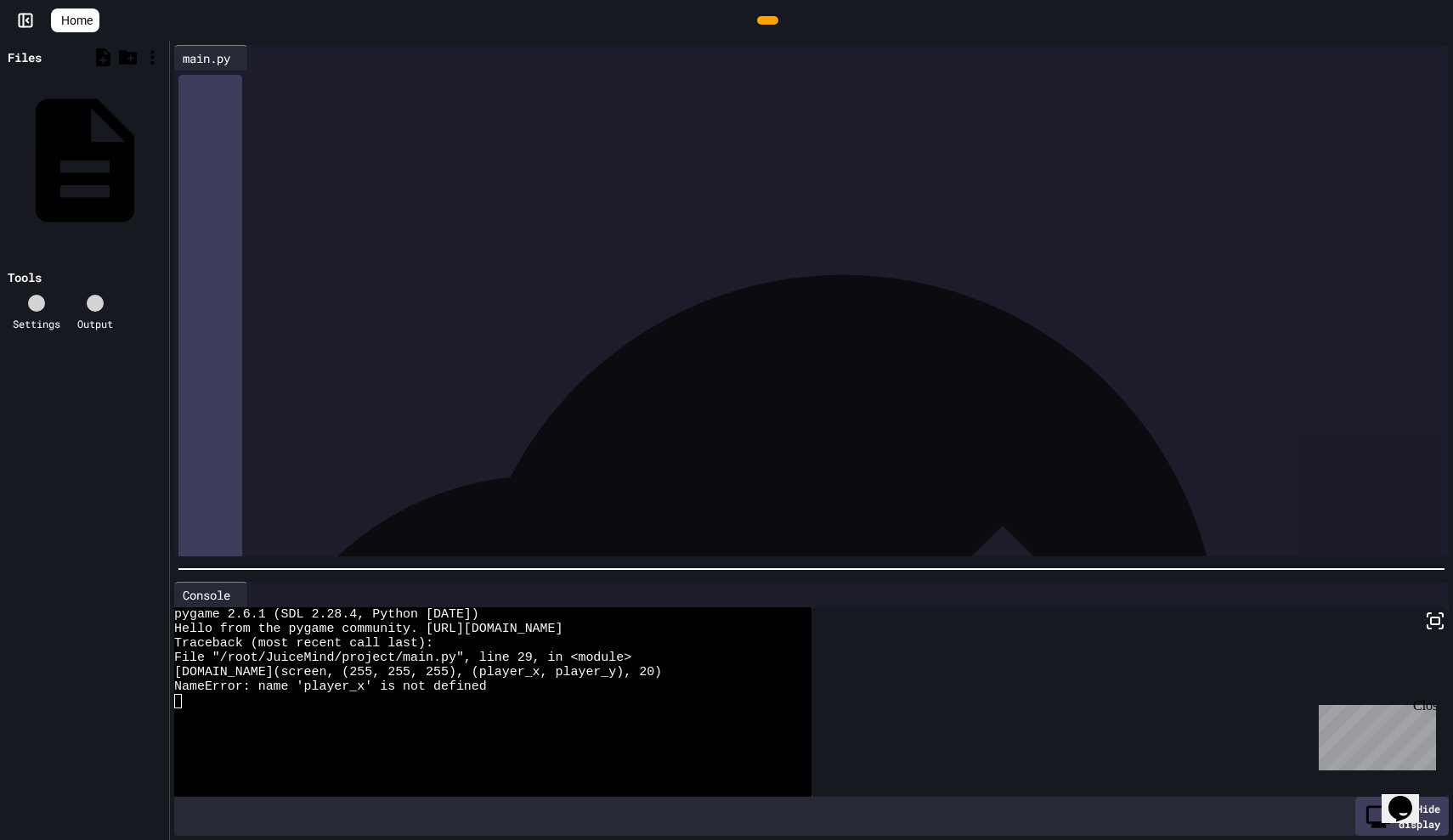 click on "****** *   *" at bounding box center (823, 264) 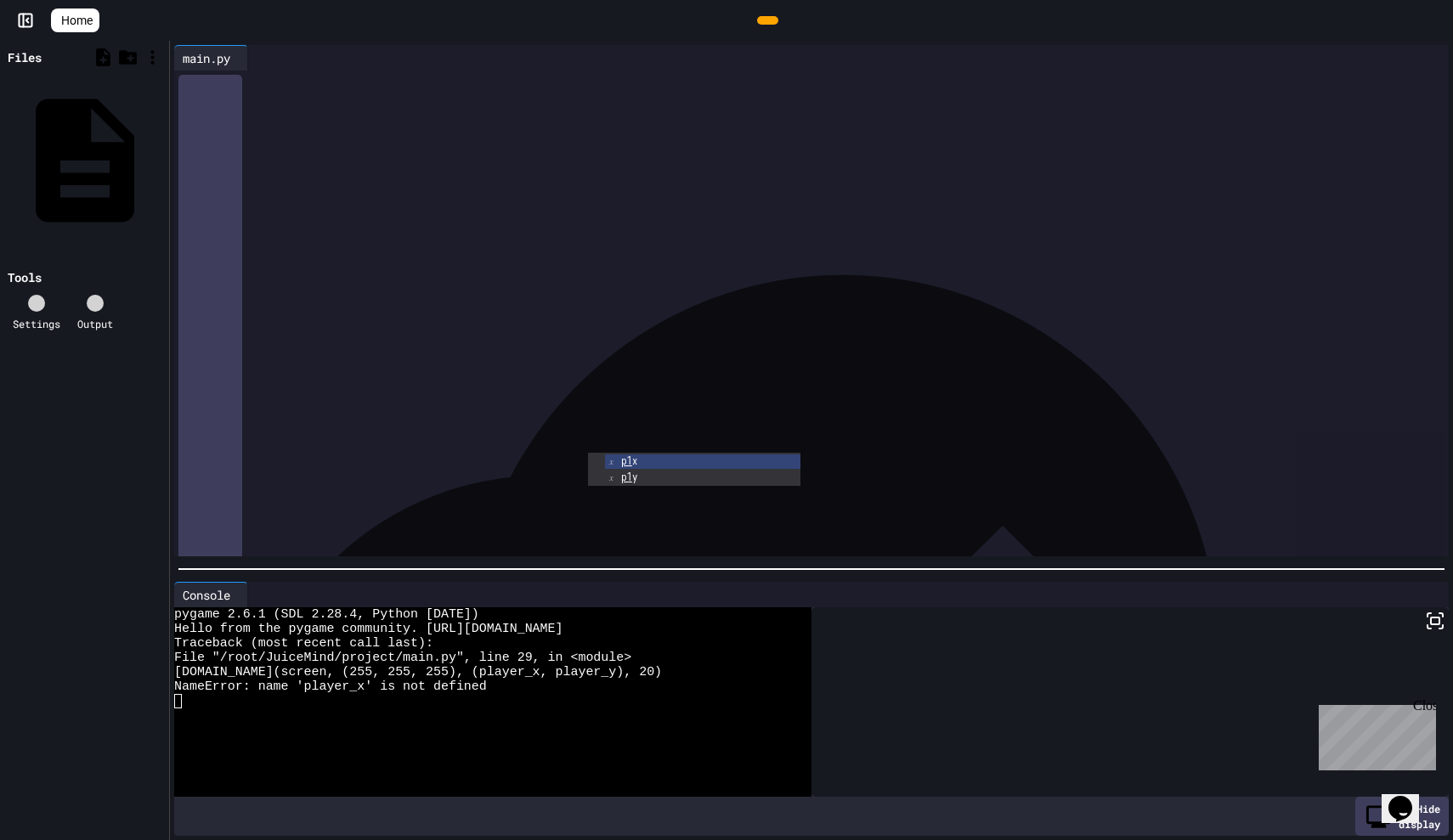 click at bounding box center [767, 20] 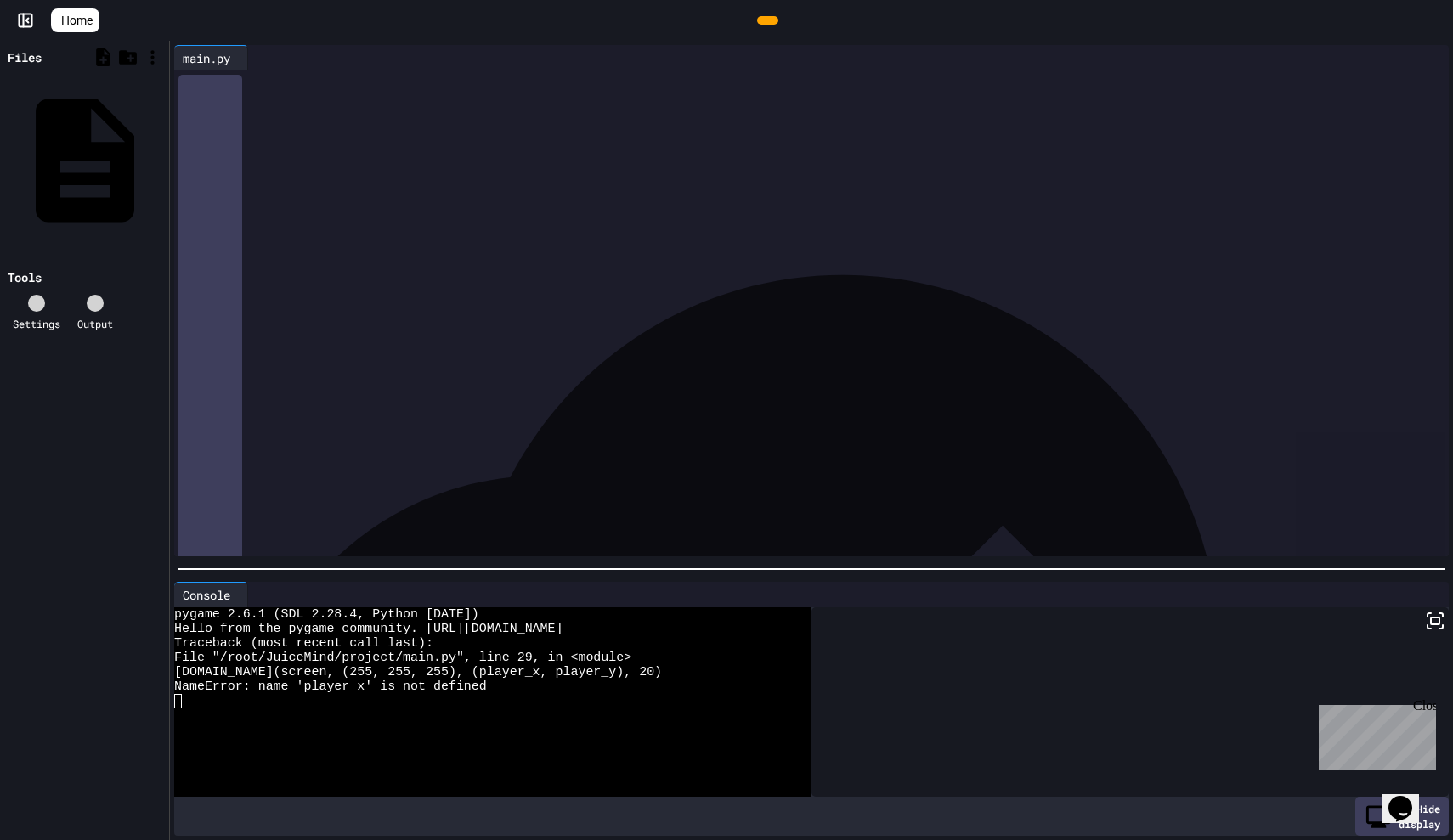 click on "**********" at bounding box center (823, 449) 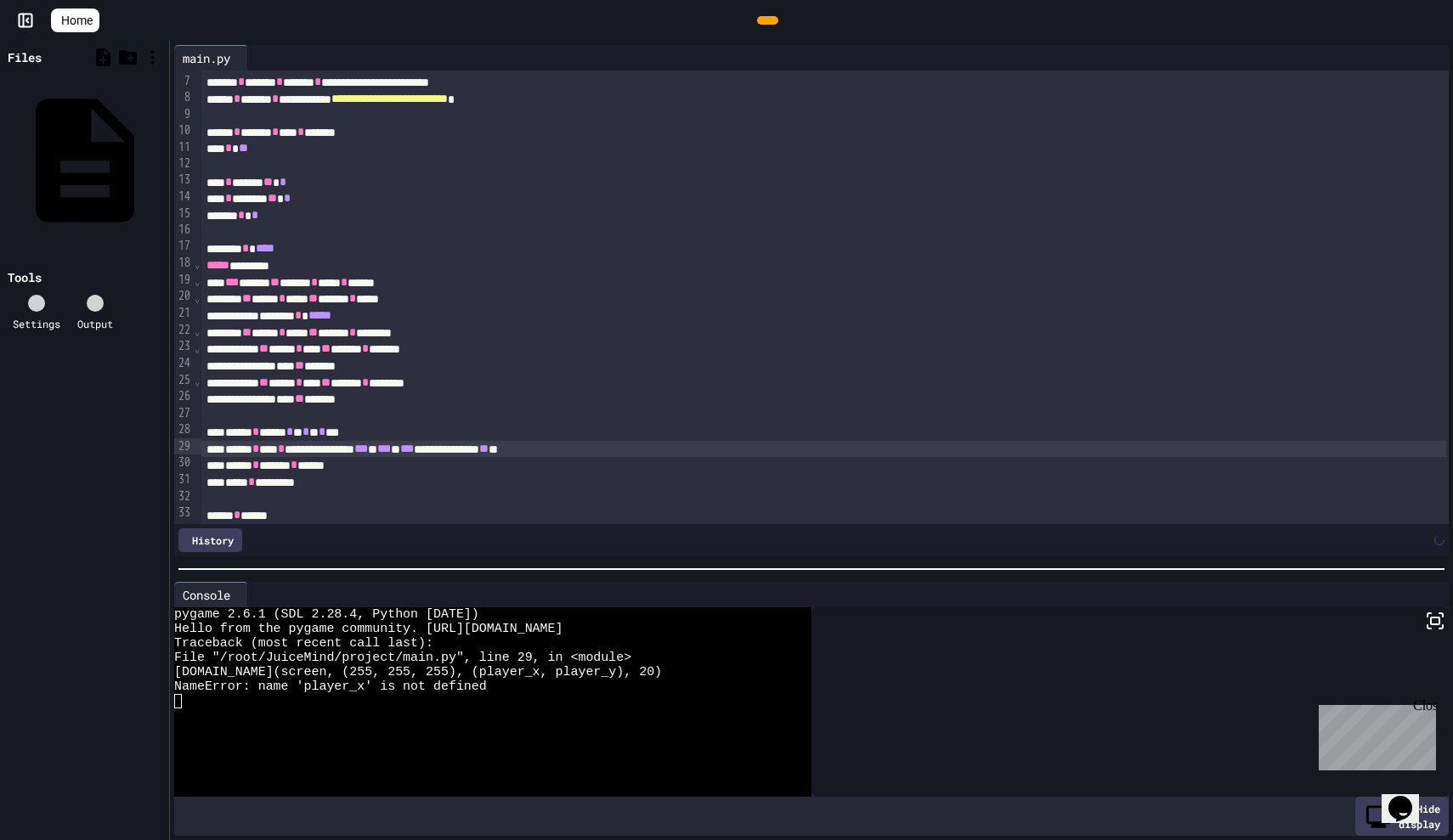 click at bounding box center [767, 20] 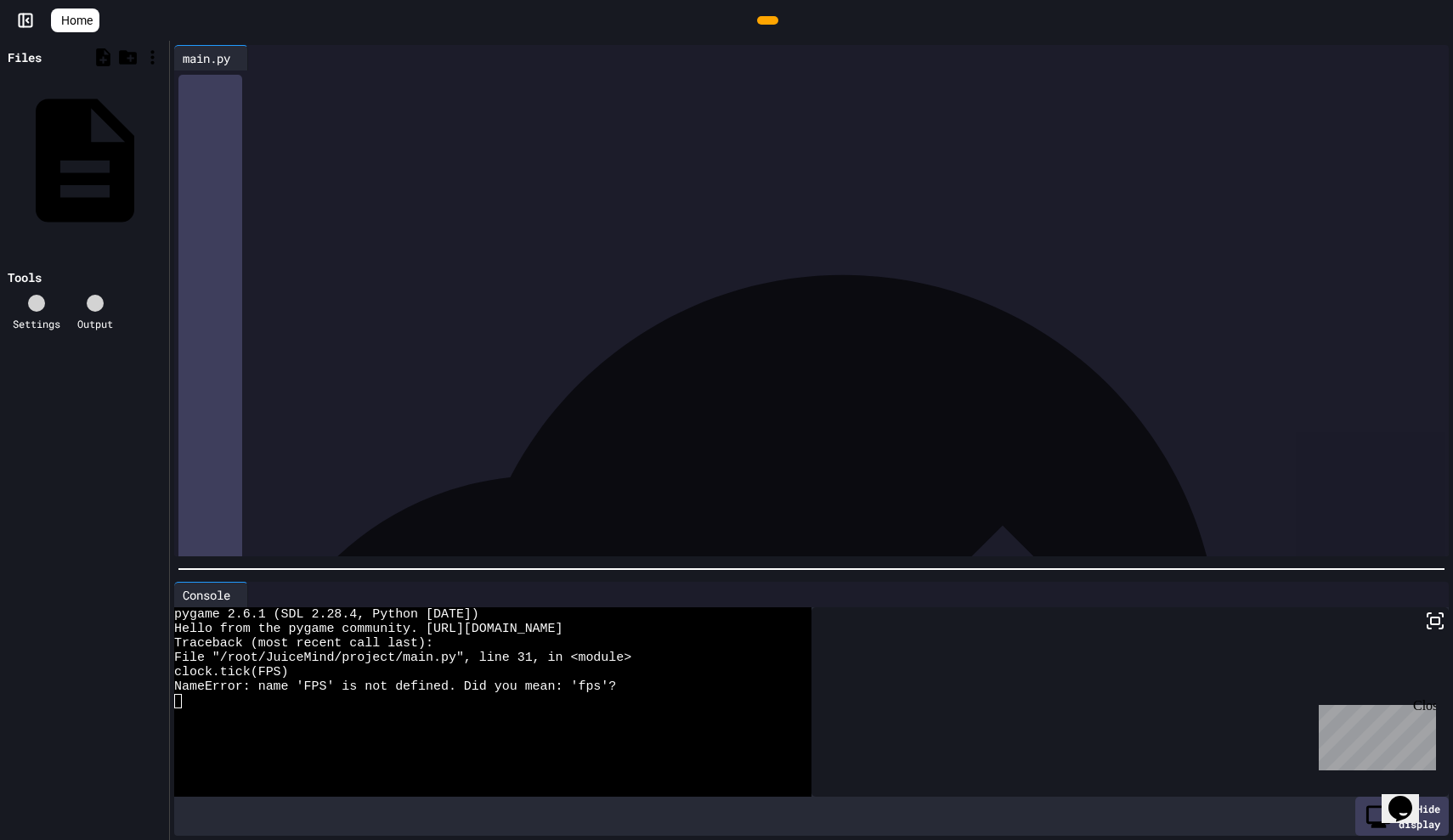click on "***** * **** * *** *" at bounding box center [823, 482] 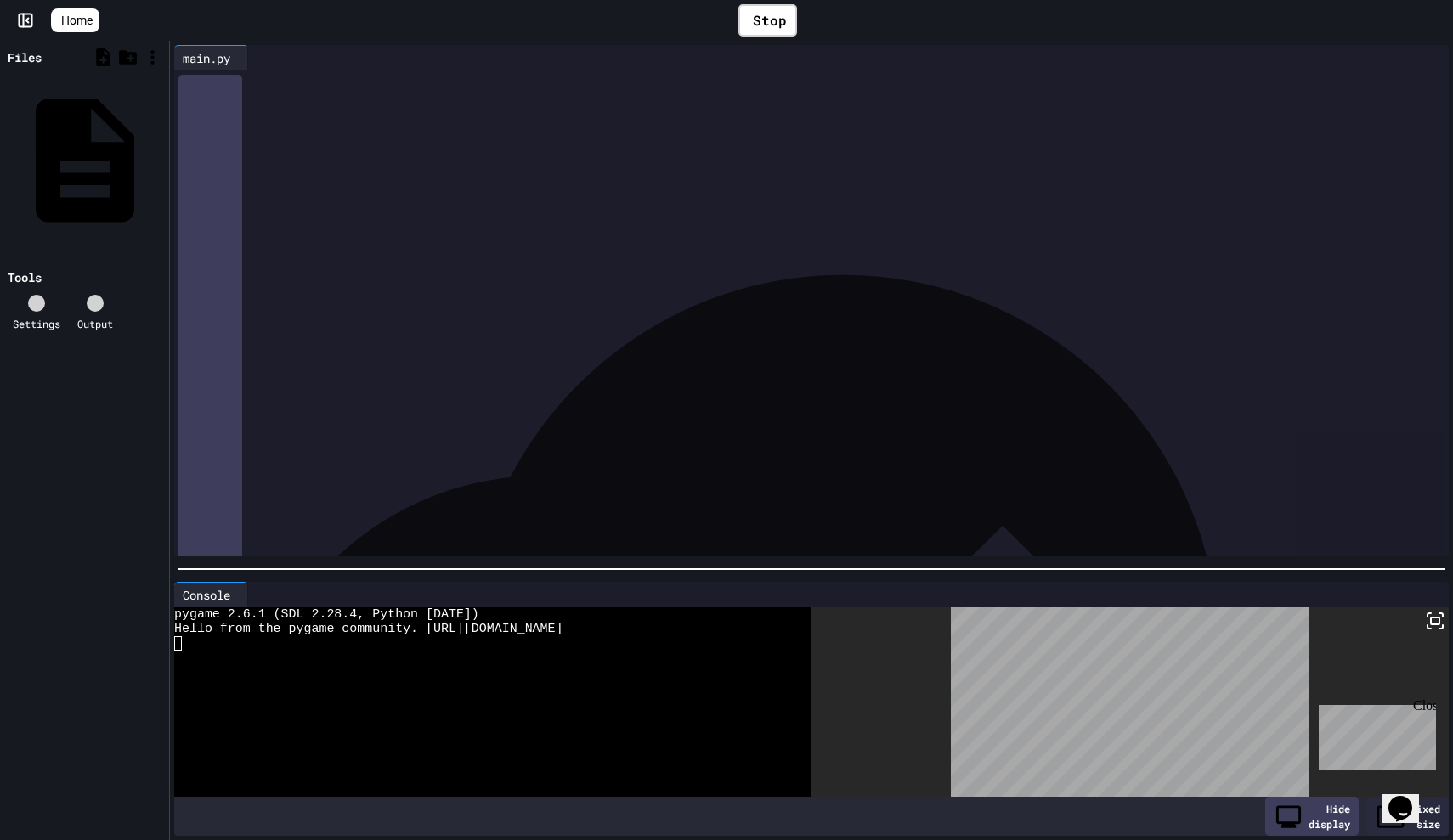 click on "**********" at bounding box center (823, 449) 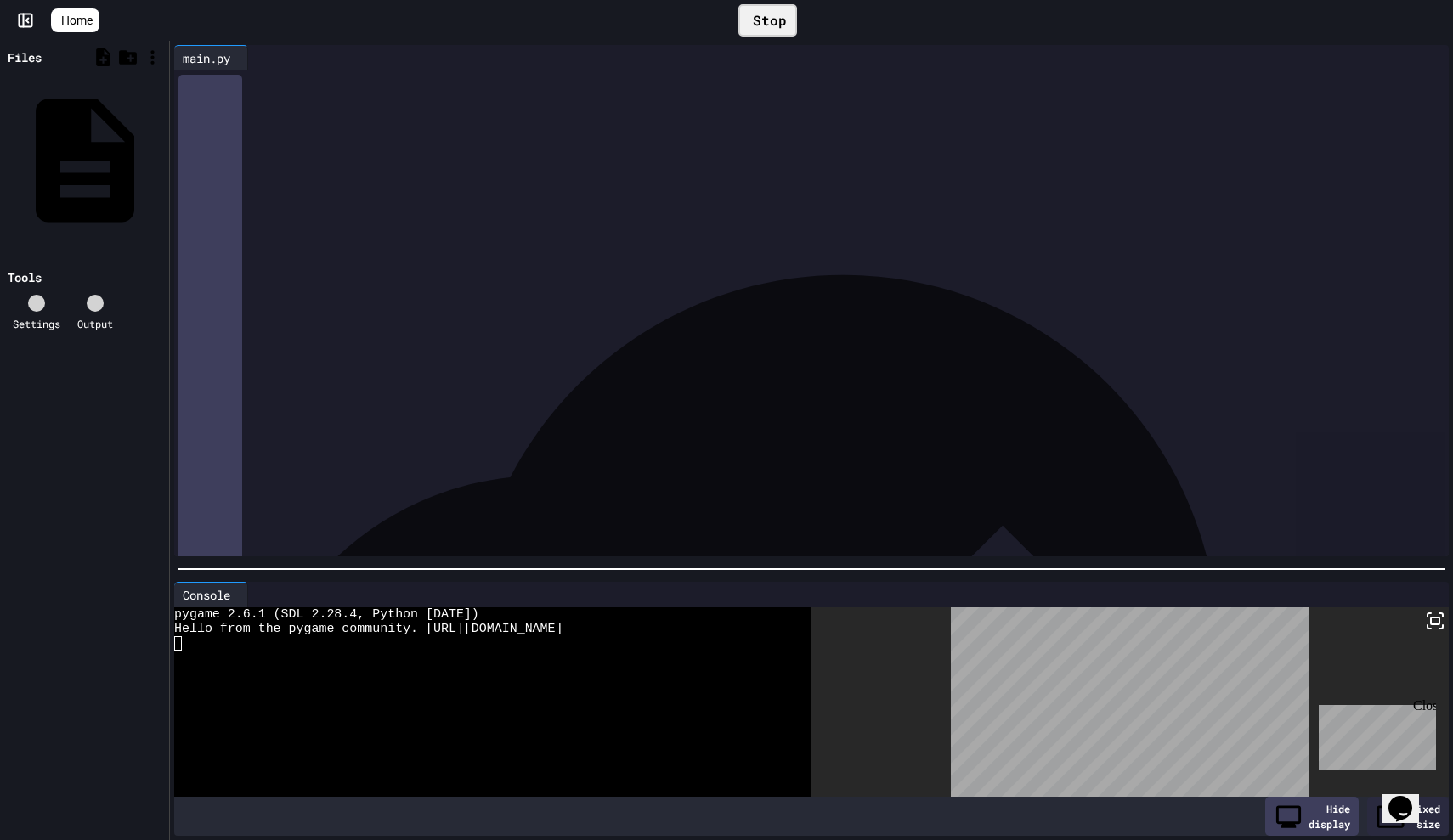 click on "Stop" at bounding box center (767, 20) 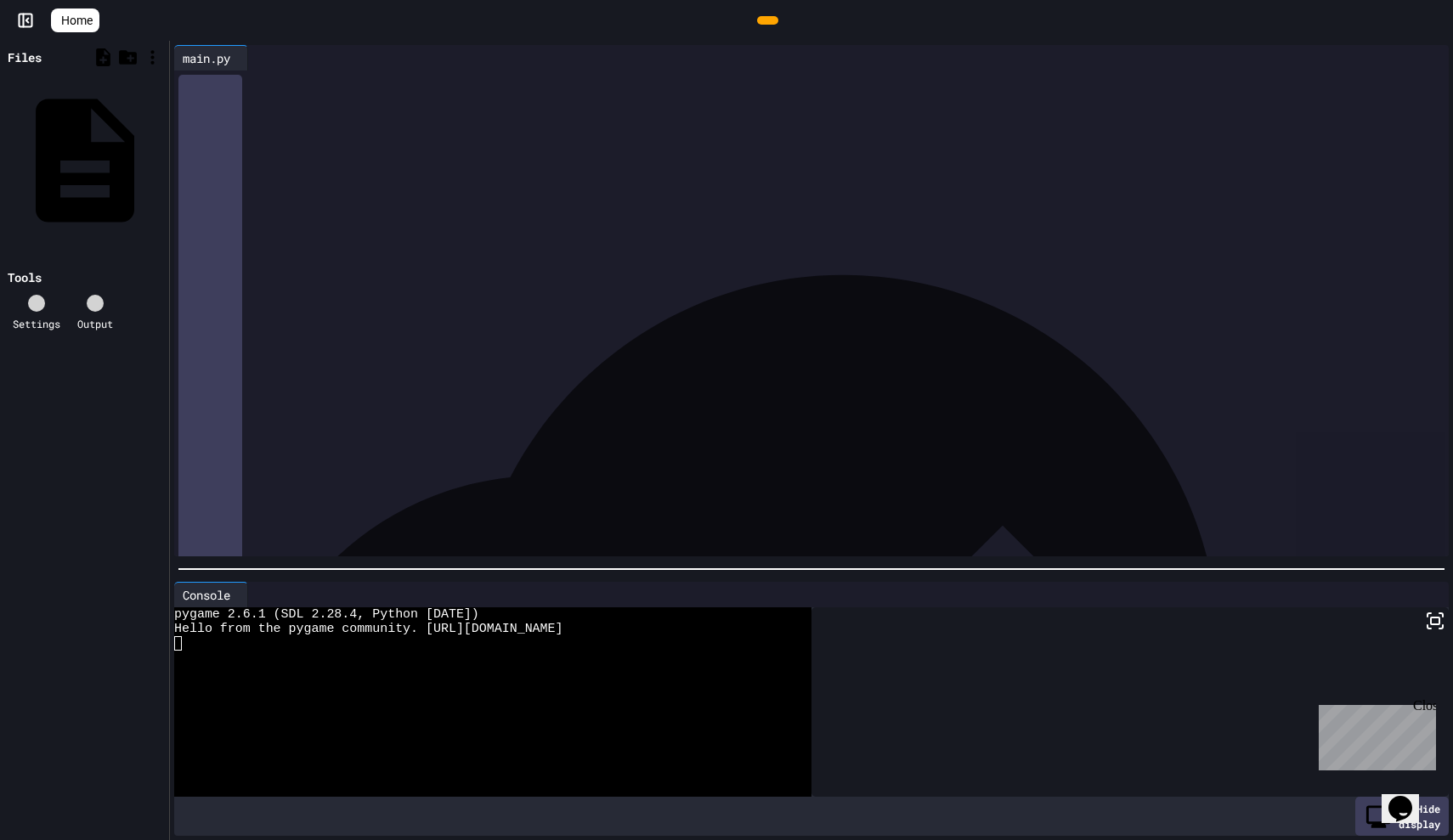 click 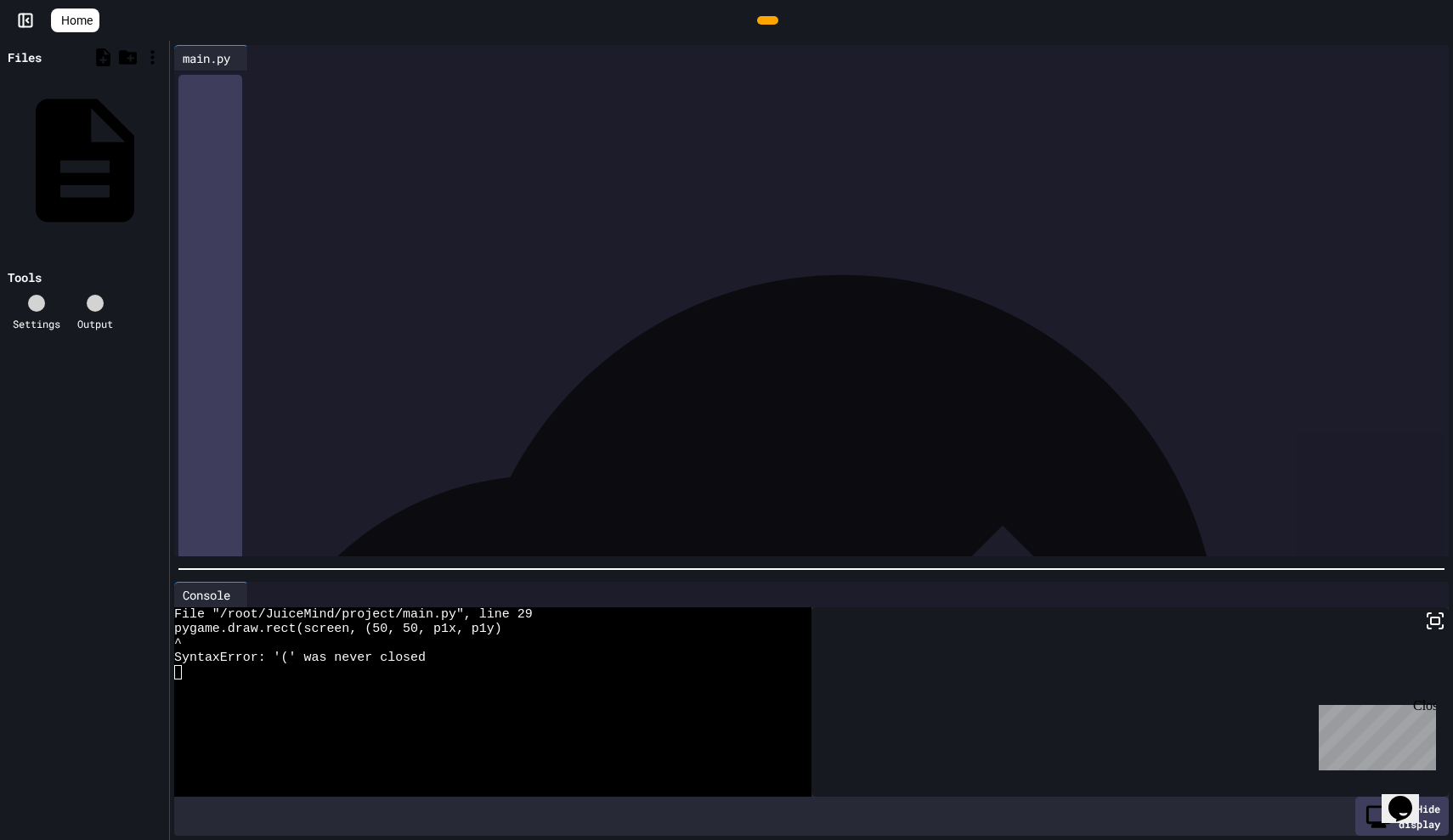 click on "**********" at bounding box center [823, 449] 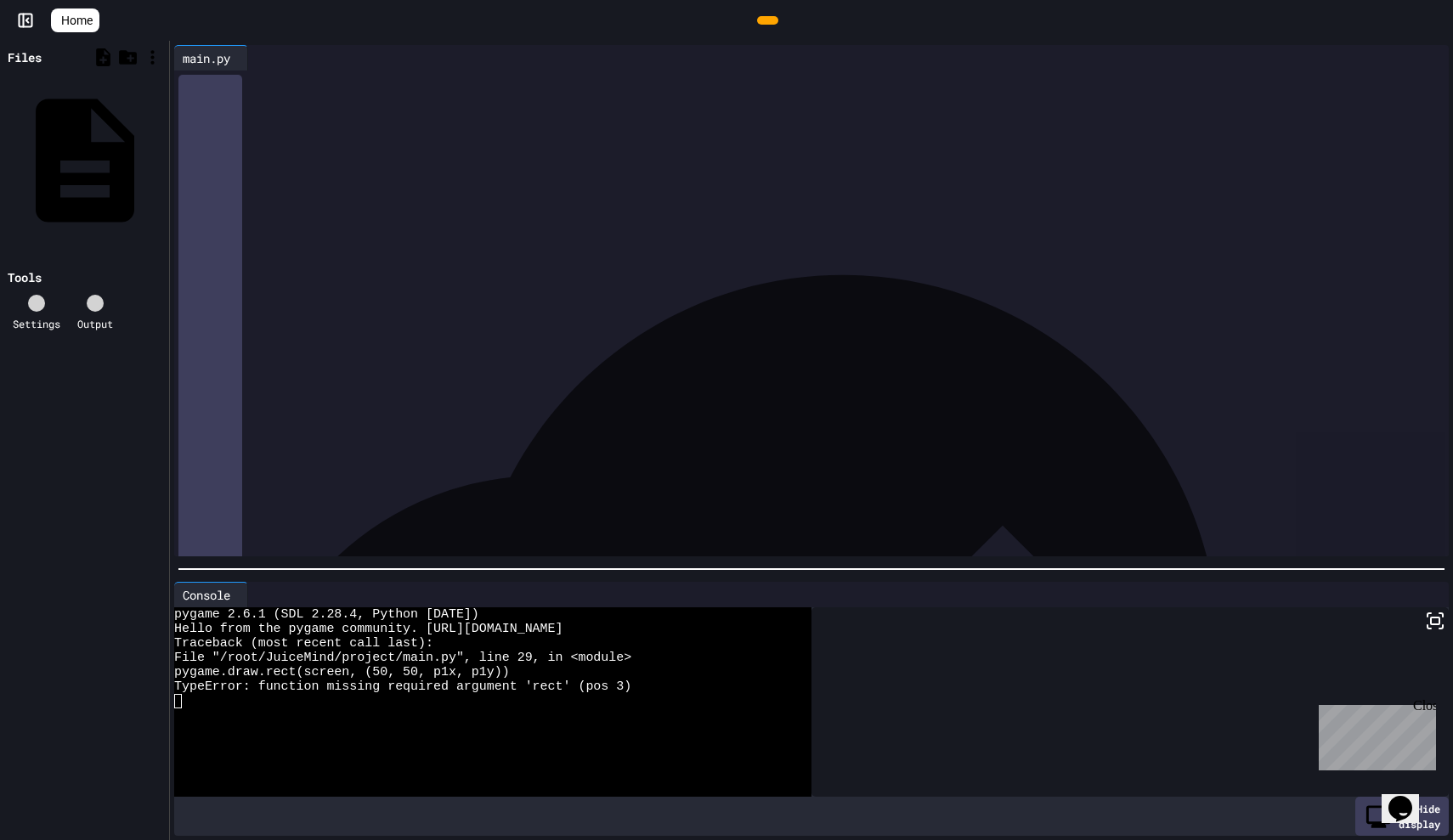 click on "**********" at bounding box center [823, 449] 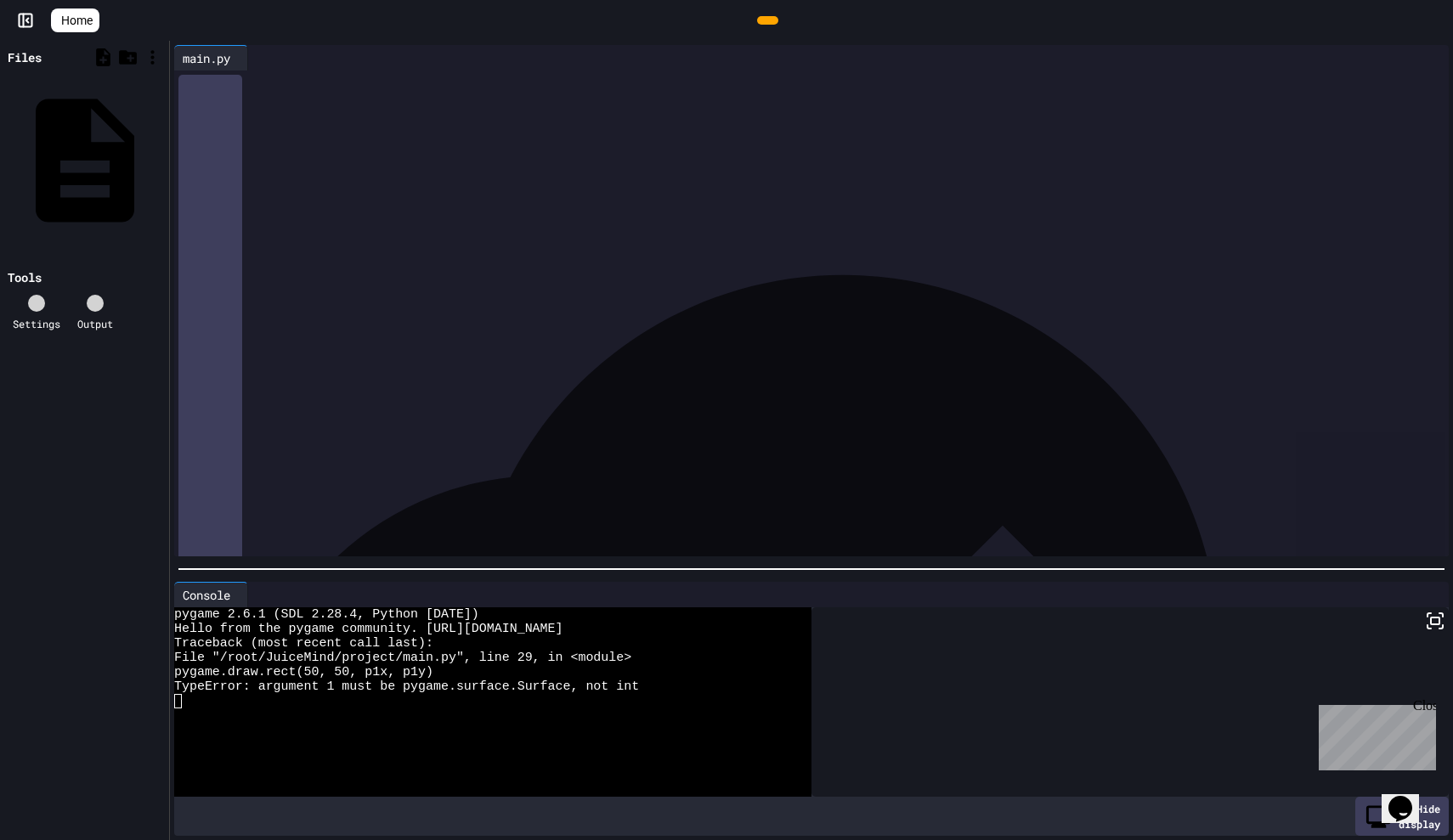 click 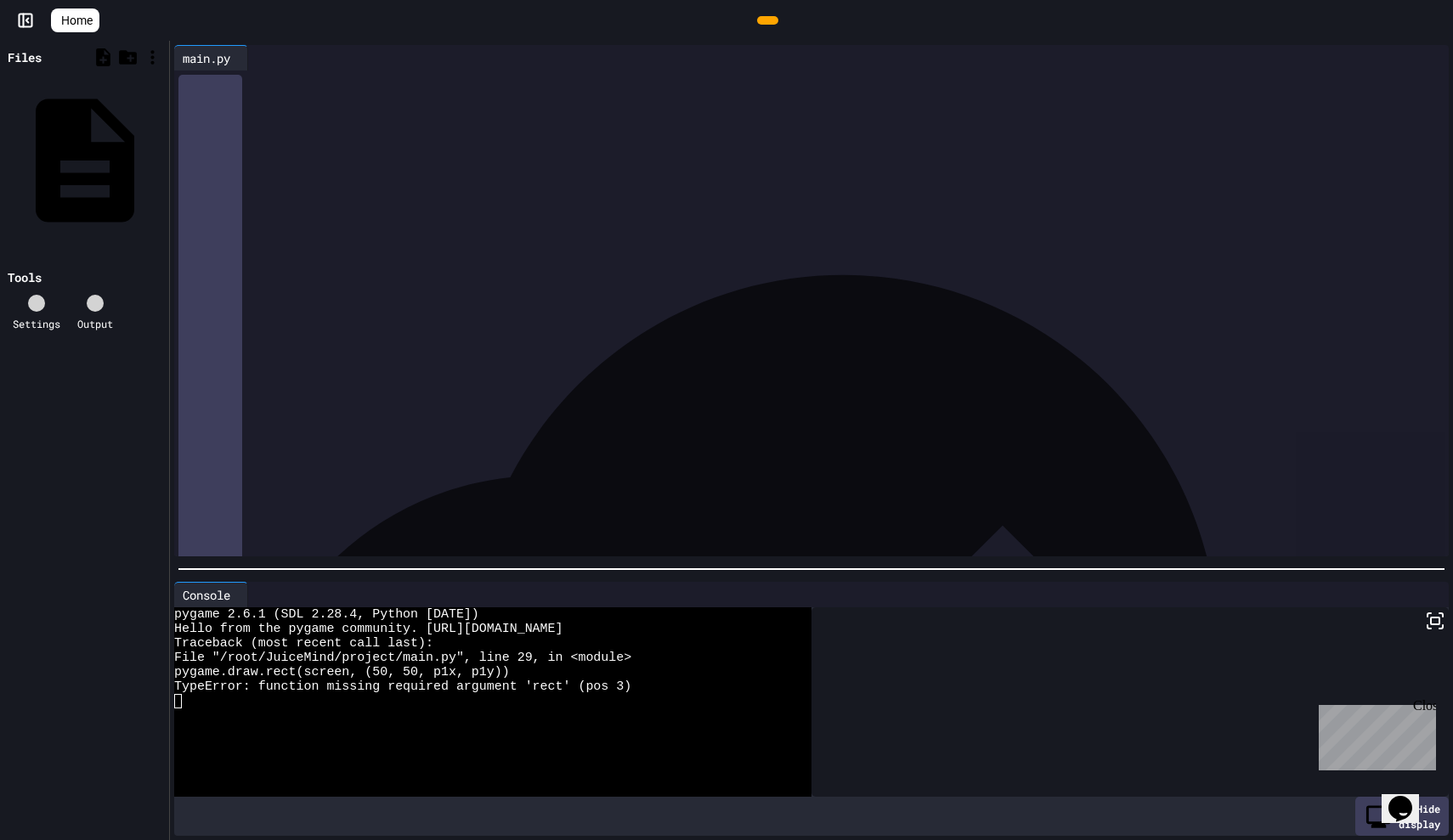 click on "**********" at bounding box center [823, 449] 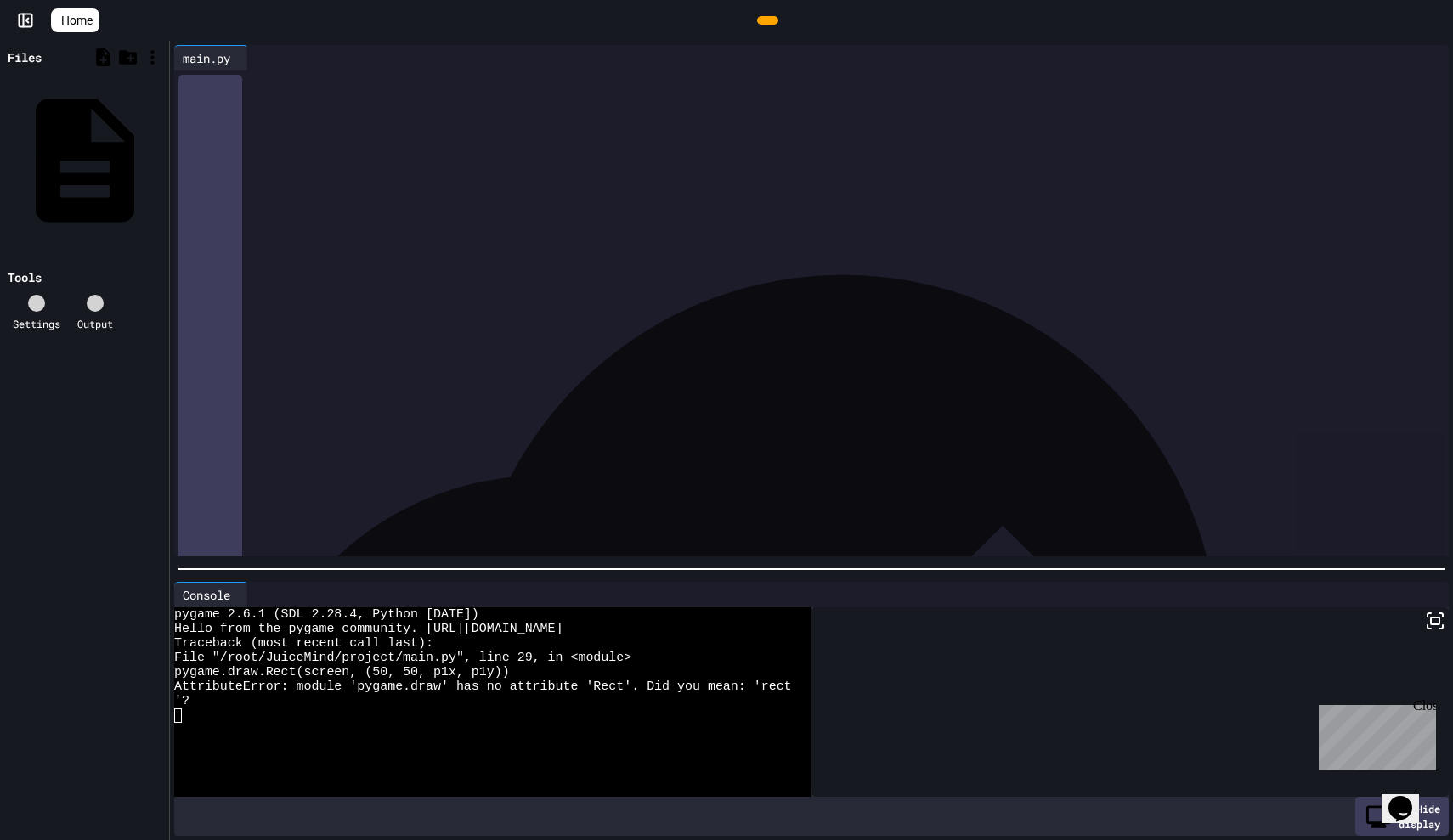 click at bounding box center [767, 20] 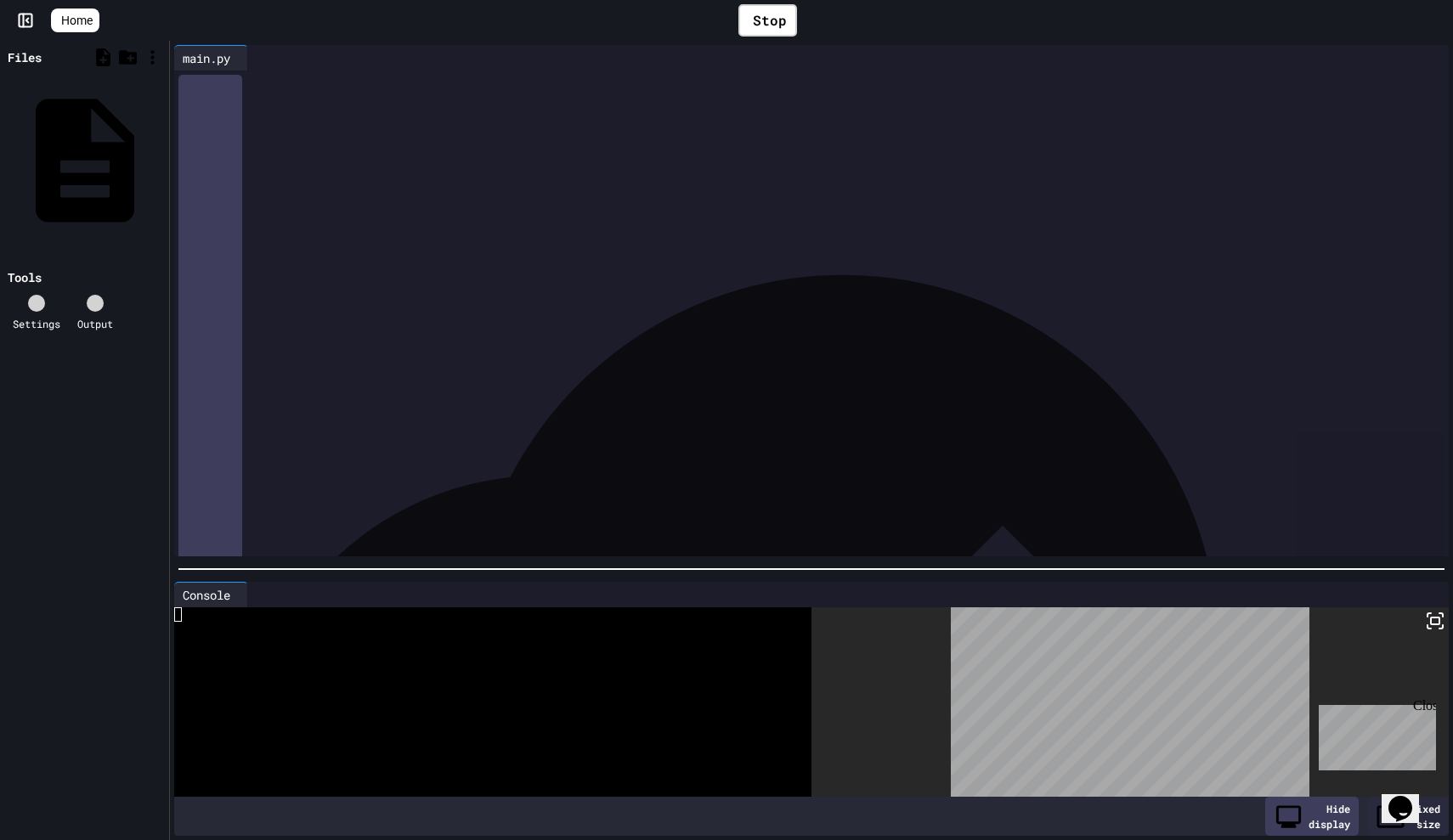 click on "**********" at bounding box center (823, 449) 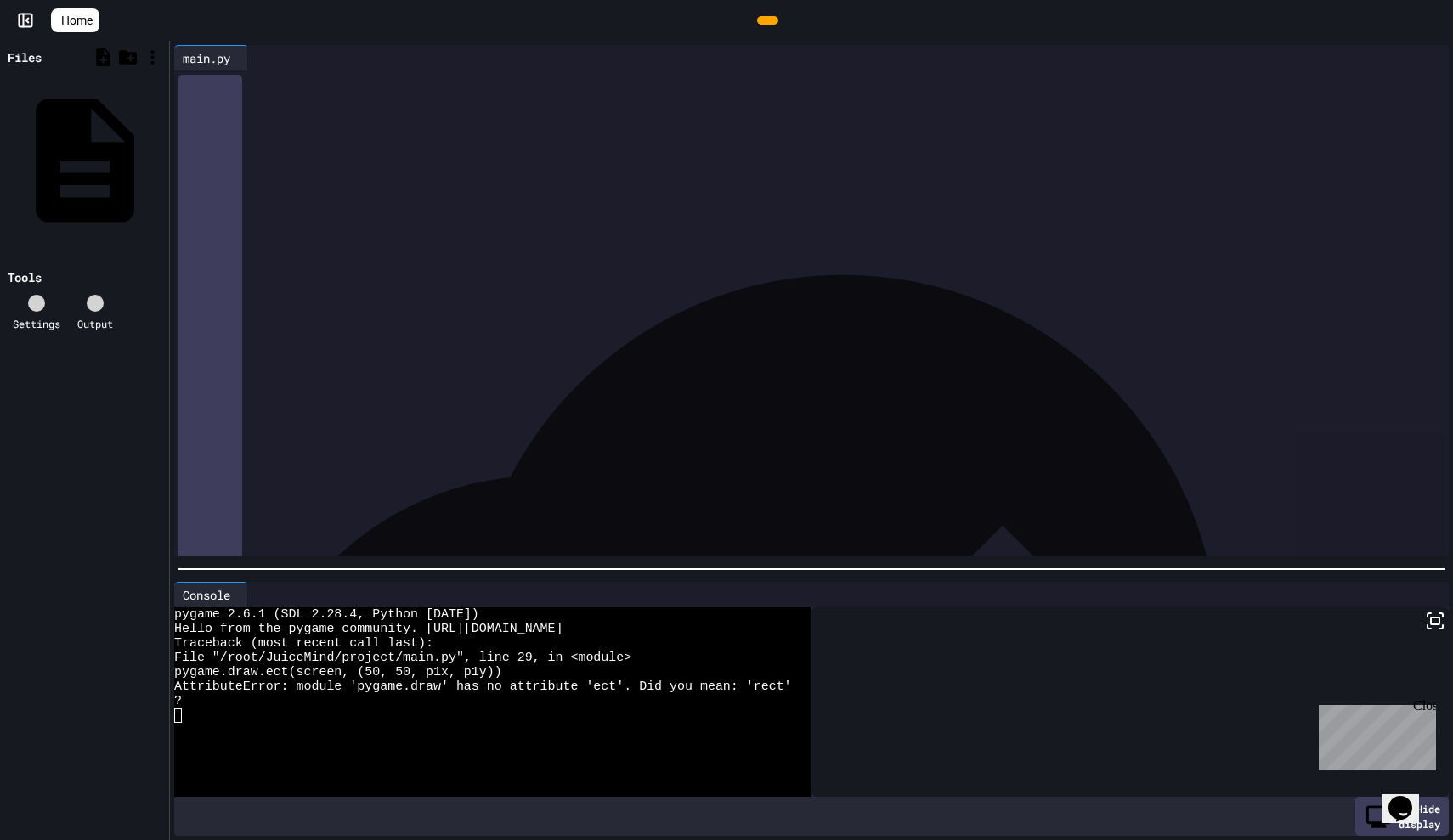 click at bounding box center [767, 20] 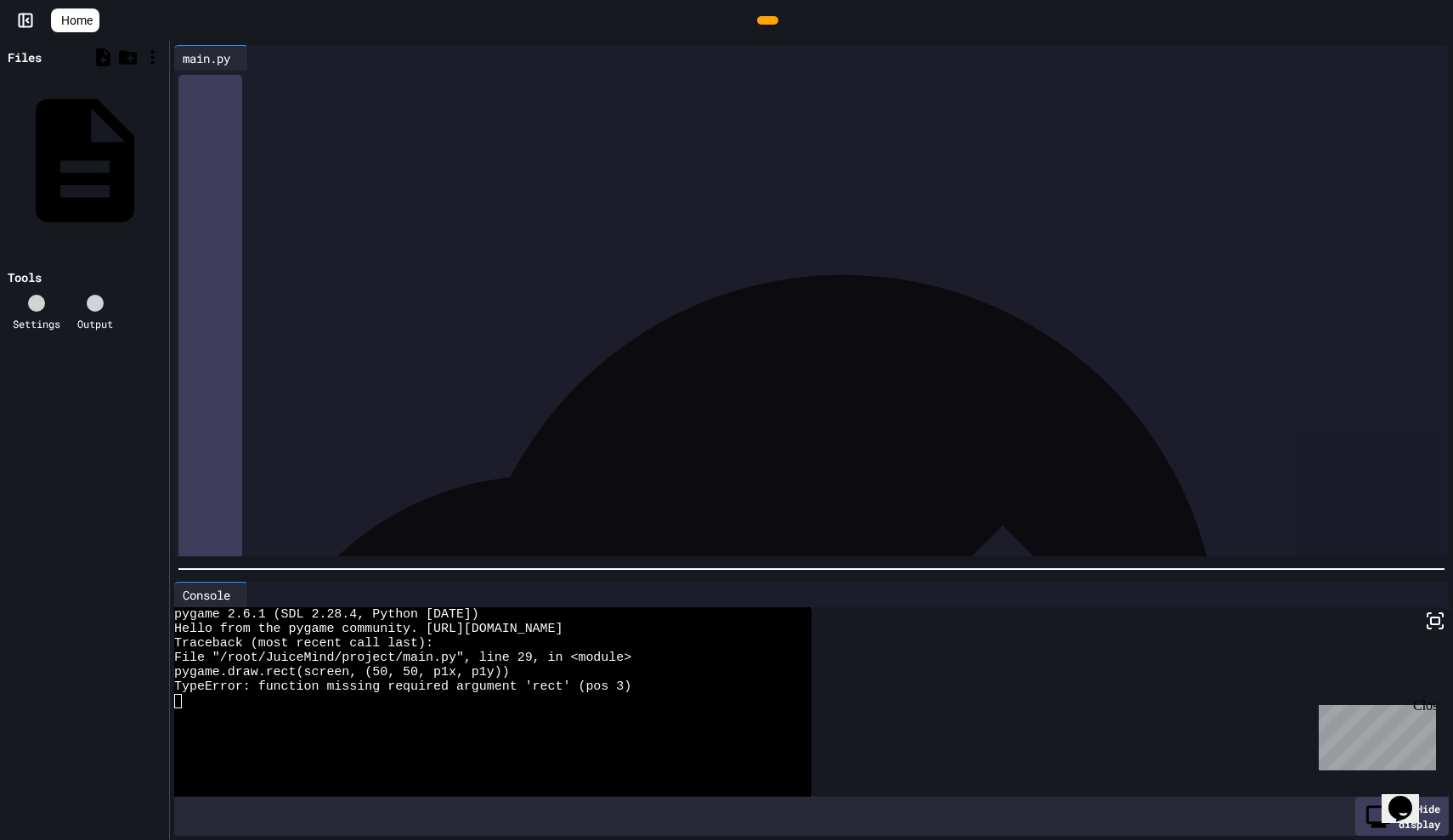 click on "**********" at bounding box center [823, 449] 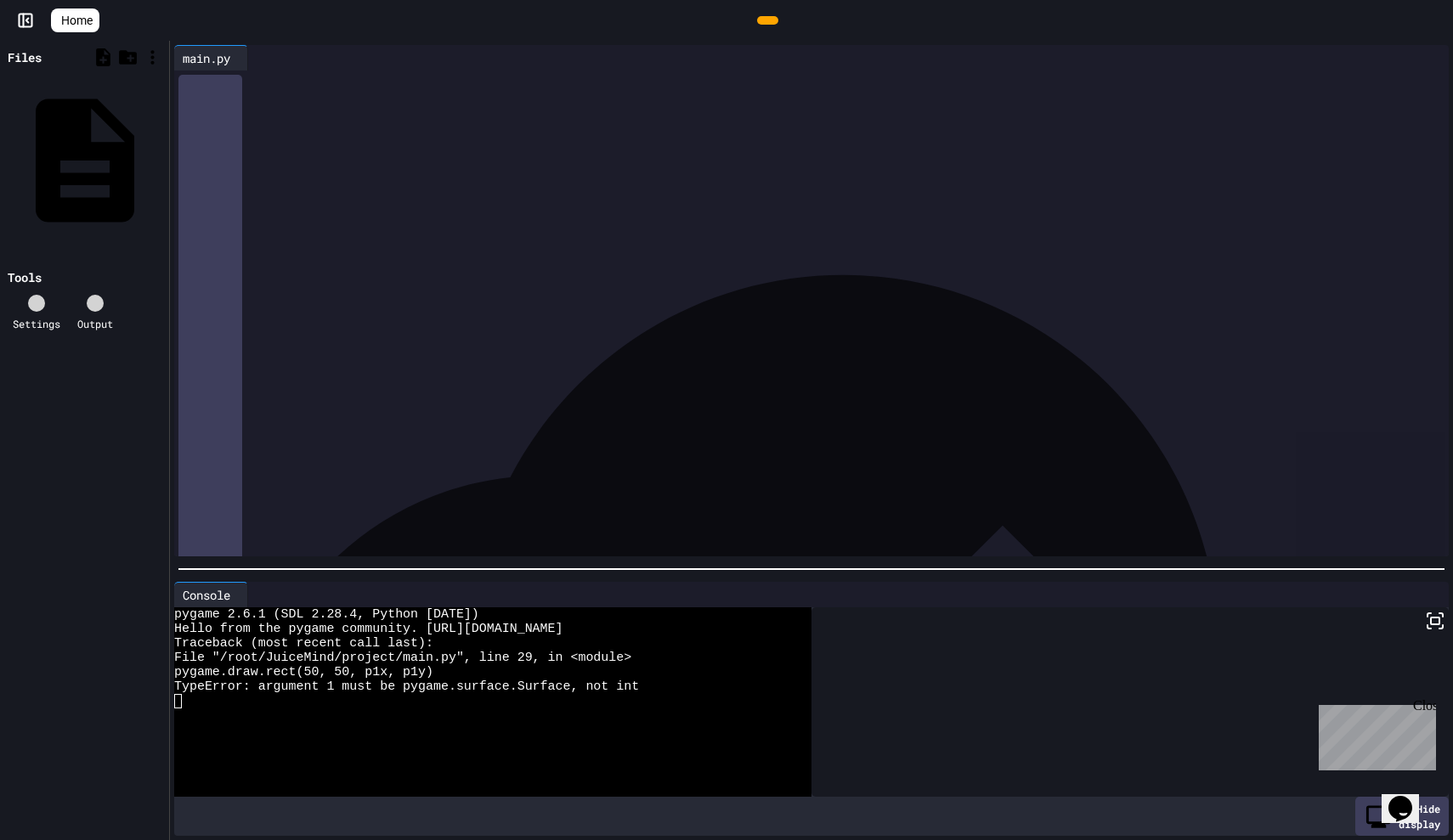 click on "*" at bounding box center [307, 448] 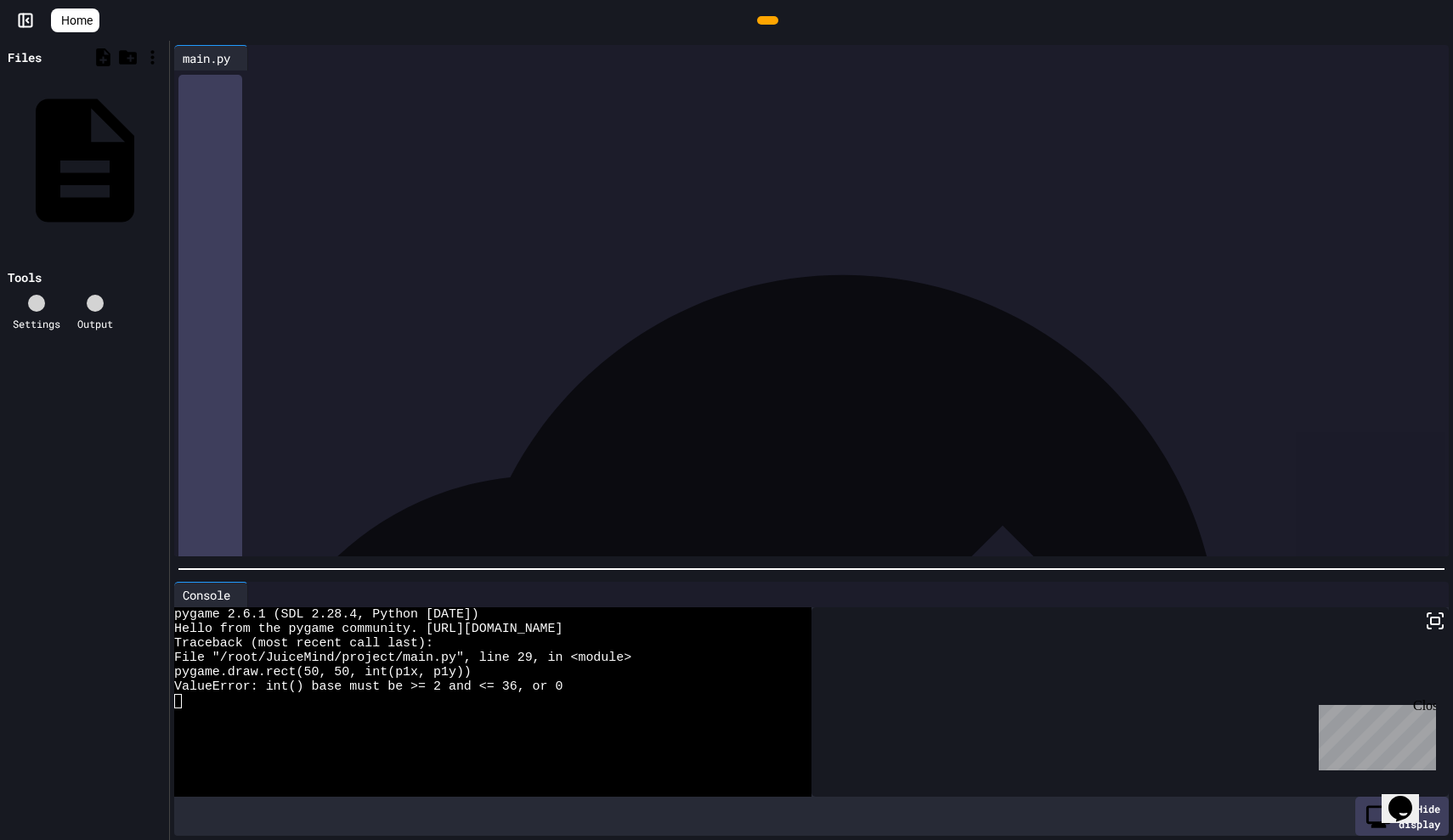 click on "**********" at bounding box center (823, 449) 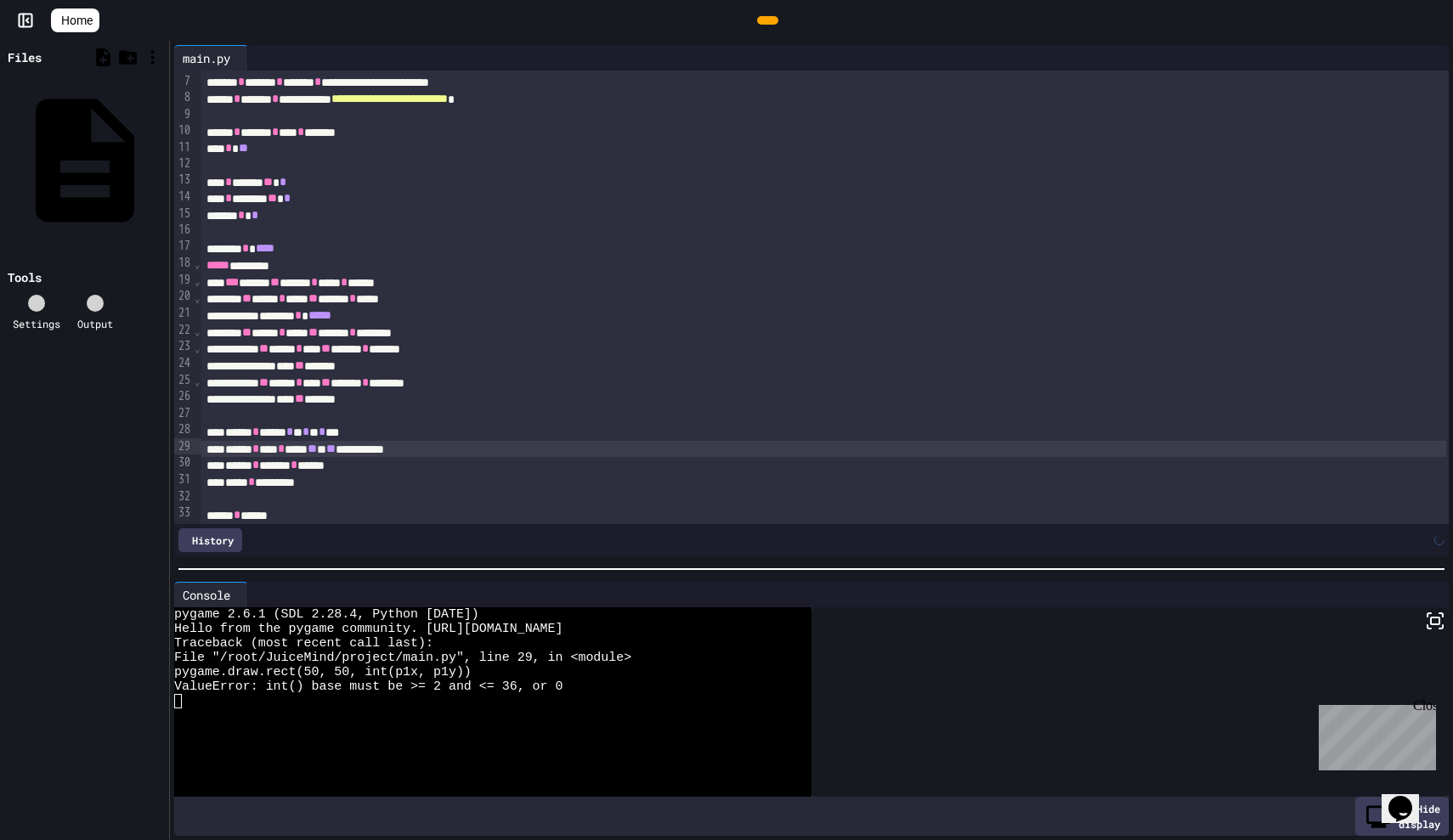 click on "***** * *********" at bounding box center (823, 482) 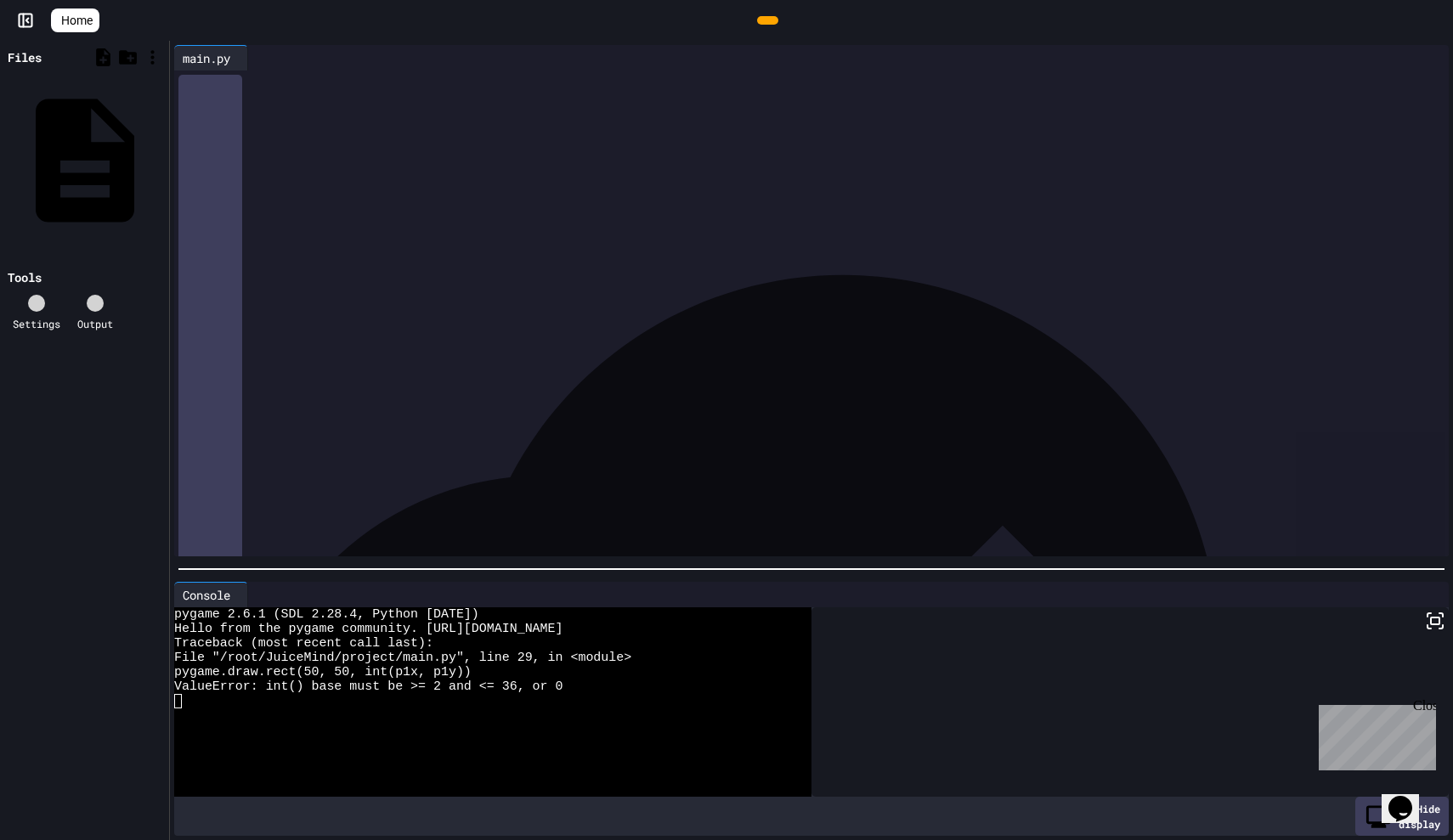 scroll, scrollTop: 0, scrollLeft: 0, axis: both 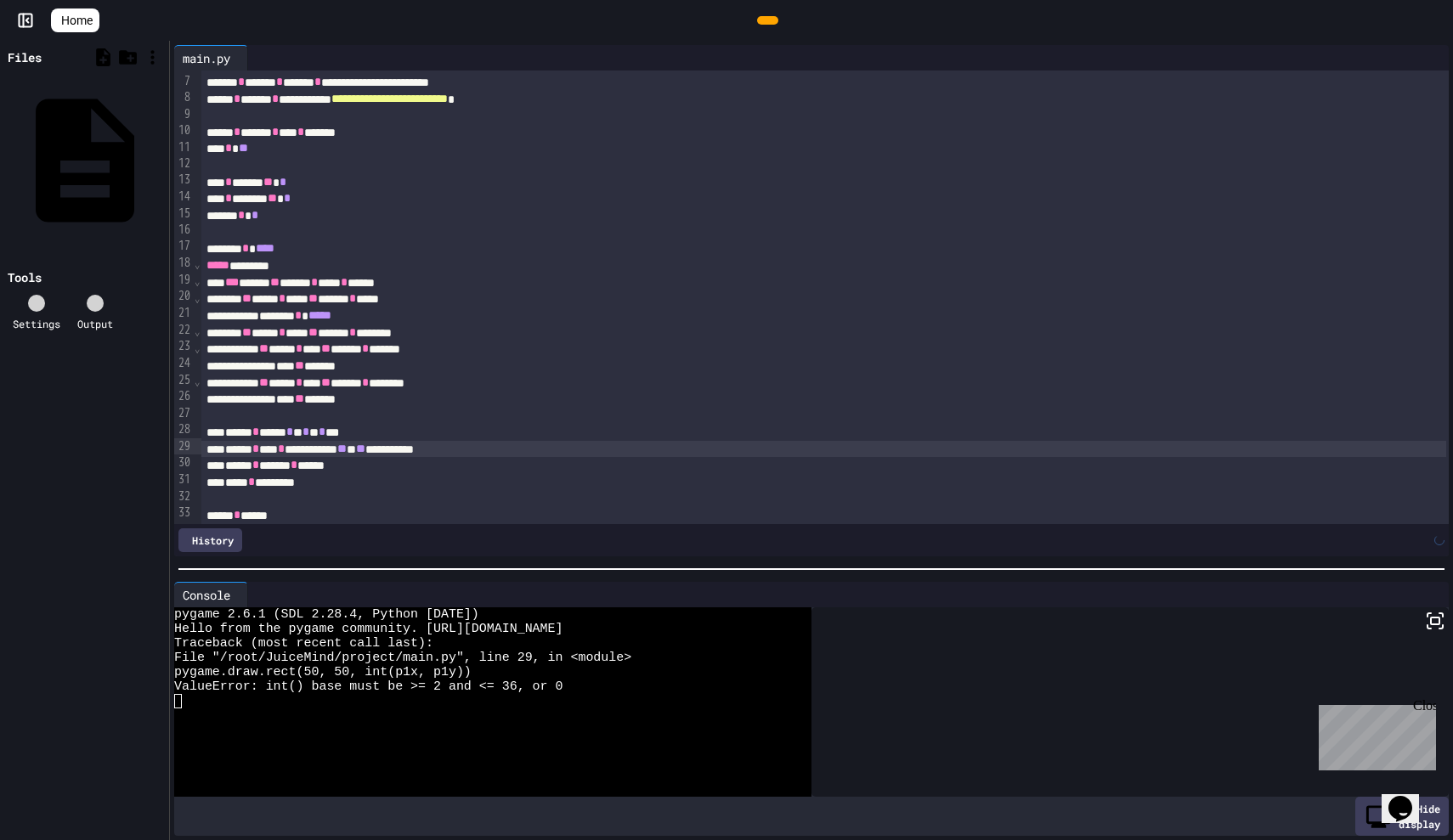 click on "******* *   *****" at bounding box center (823, 316) 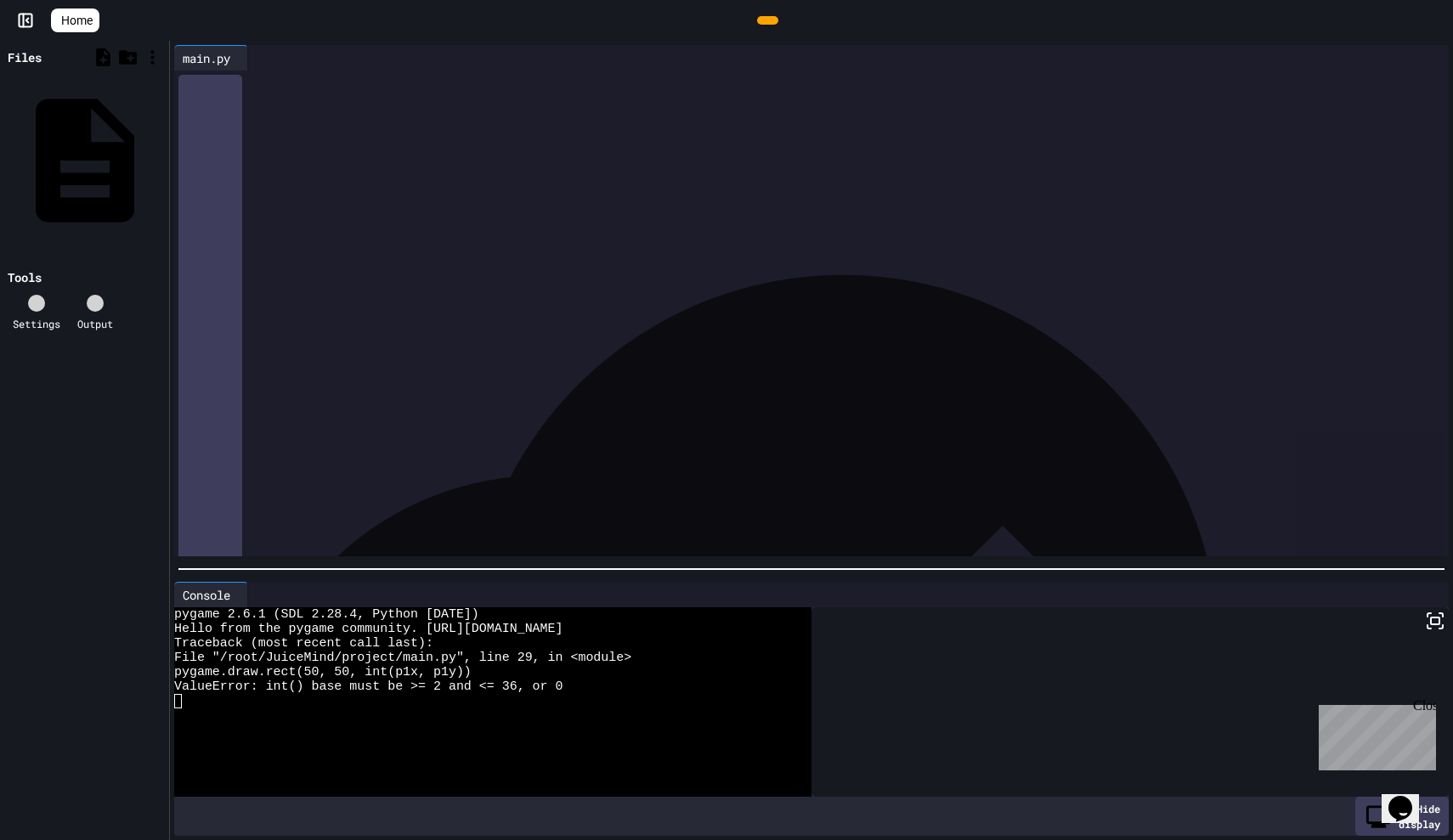 click on "**********" at bounding box center [823, 449] 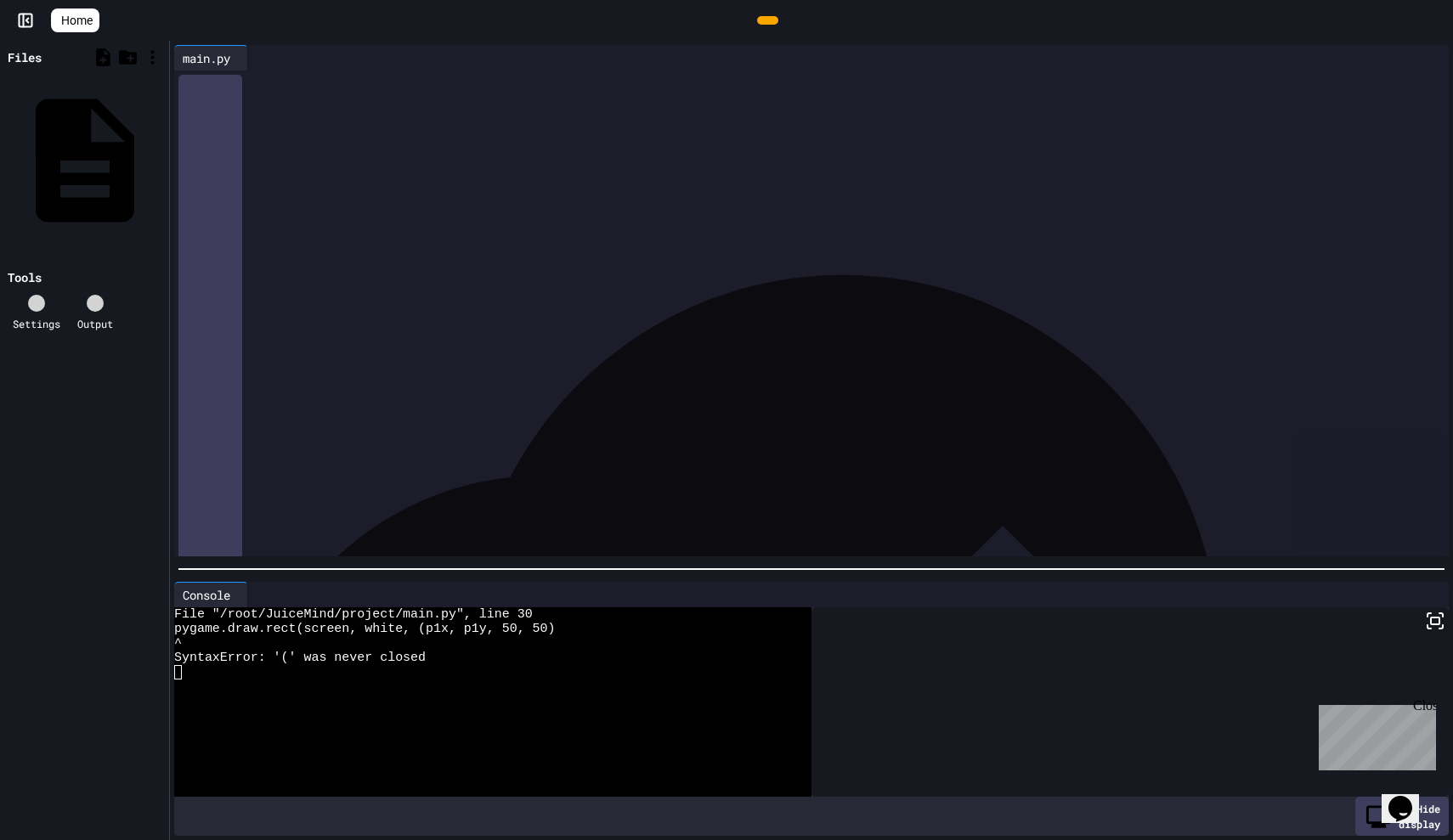 click on "**********" at bounding box center (823, 465) 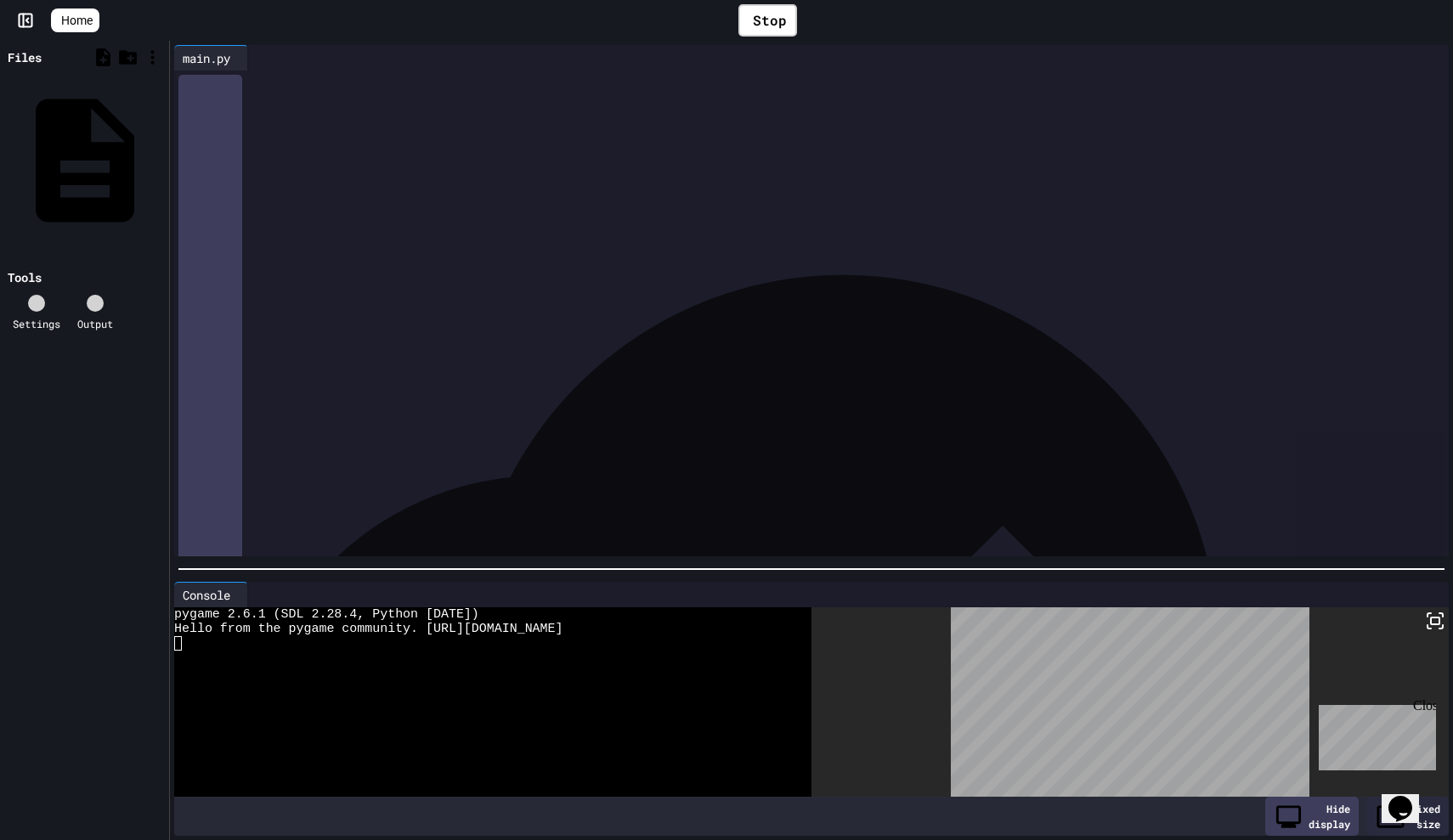click on "**********" at bounding box center [825, 257] 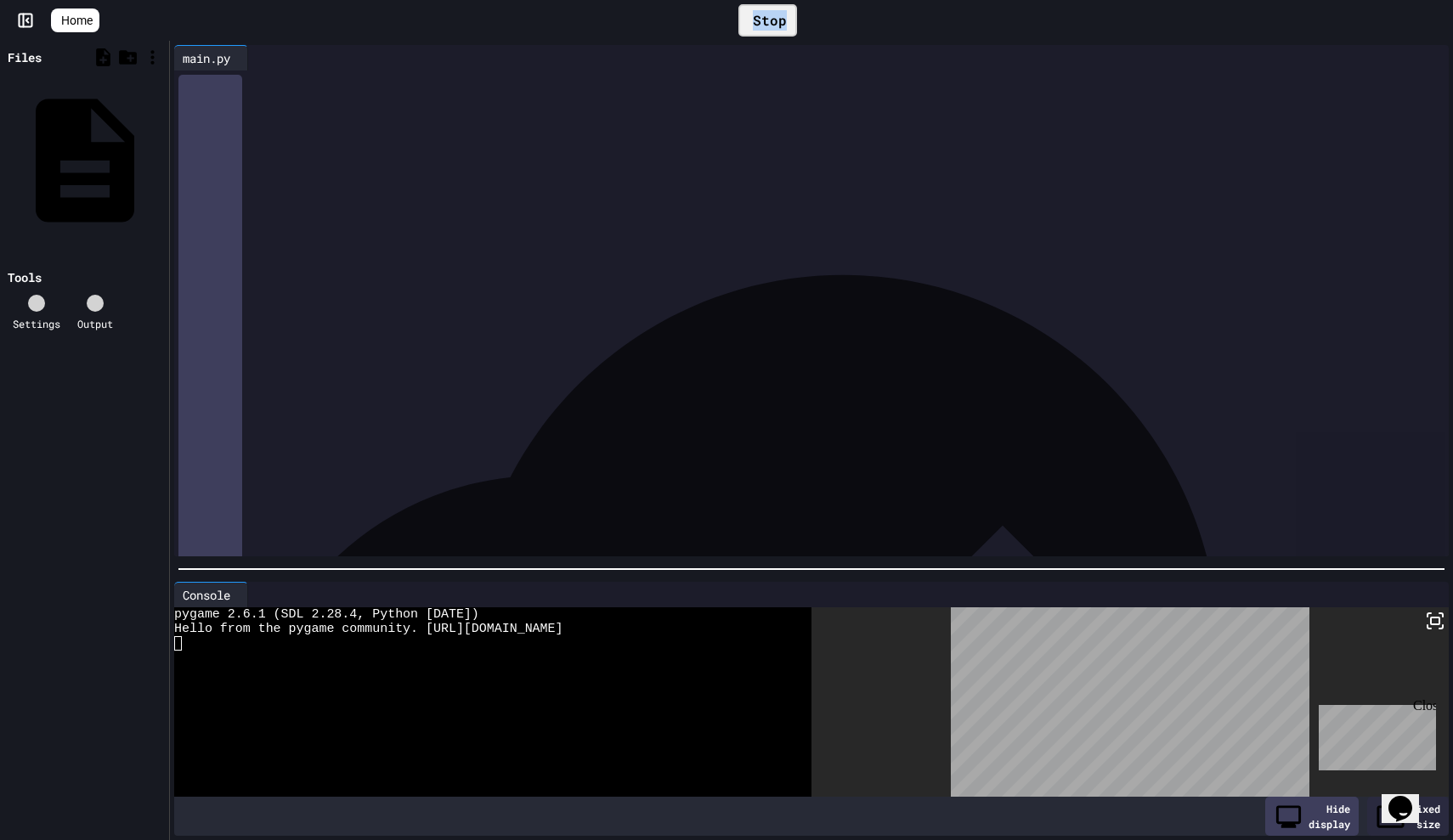 click on "Stop" at bounding box center [767, 20] 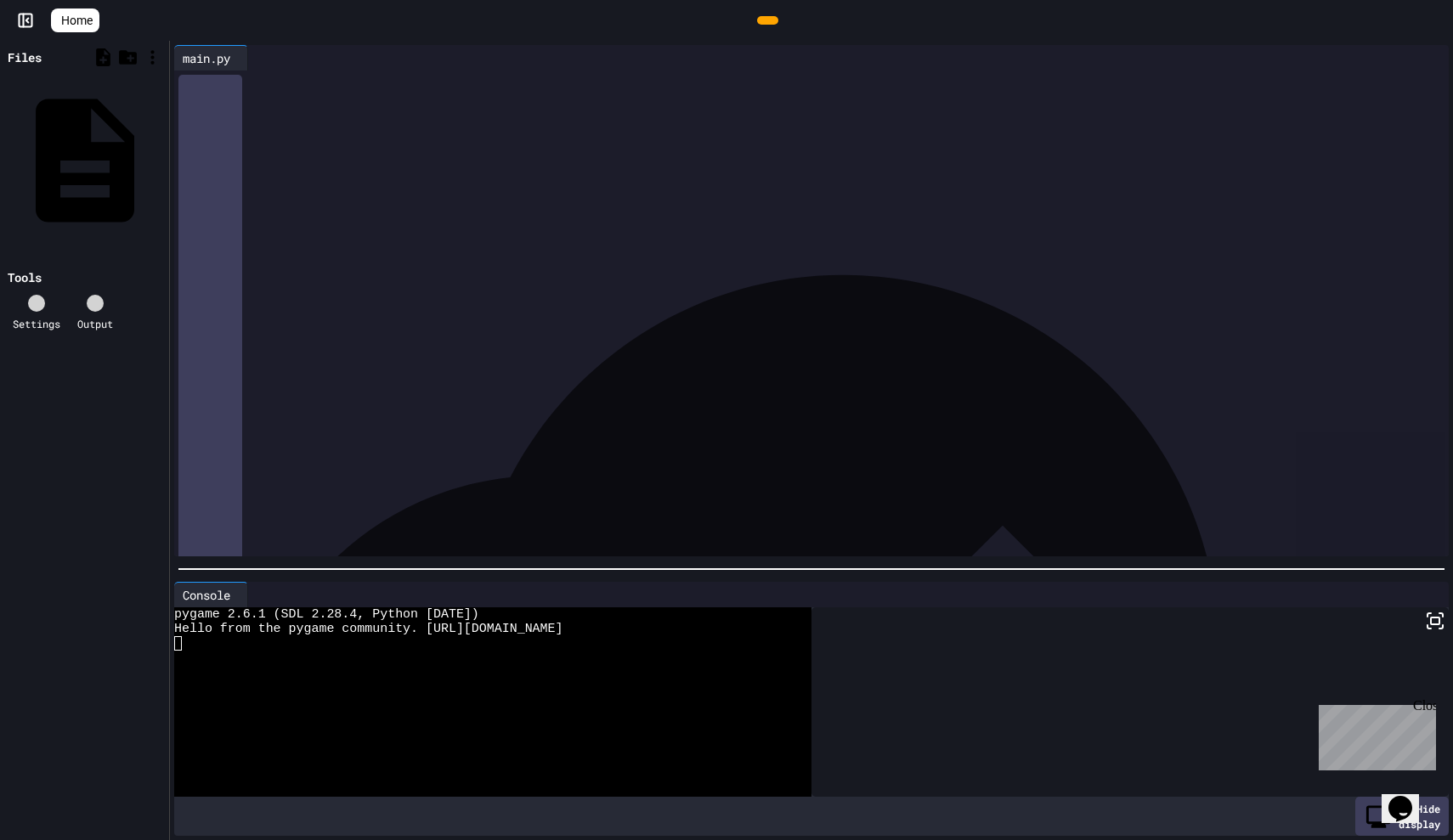 click 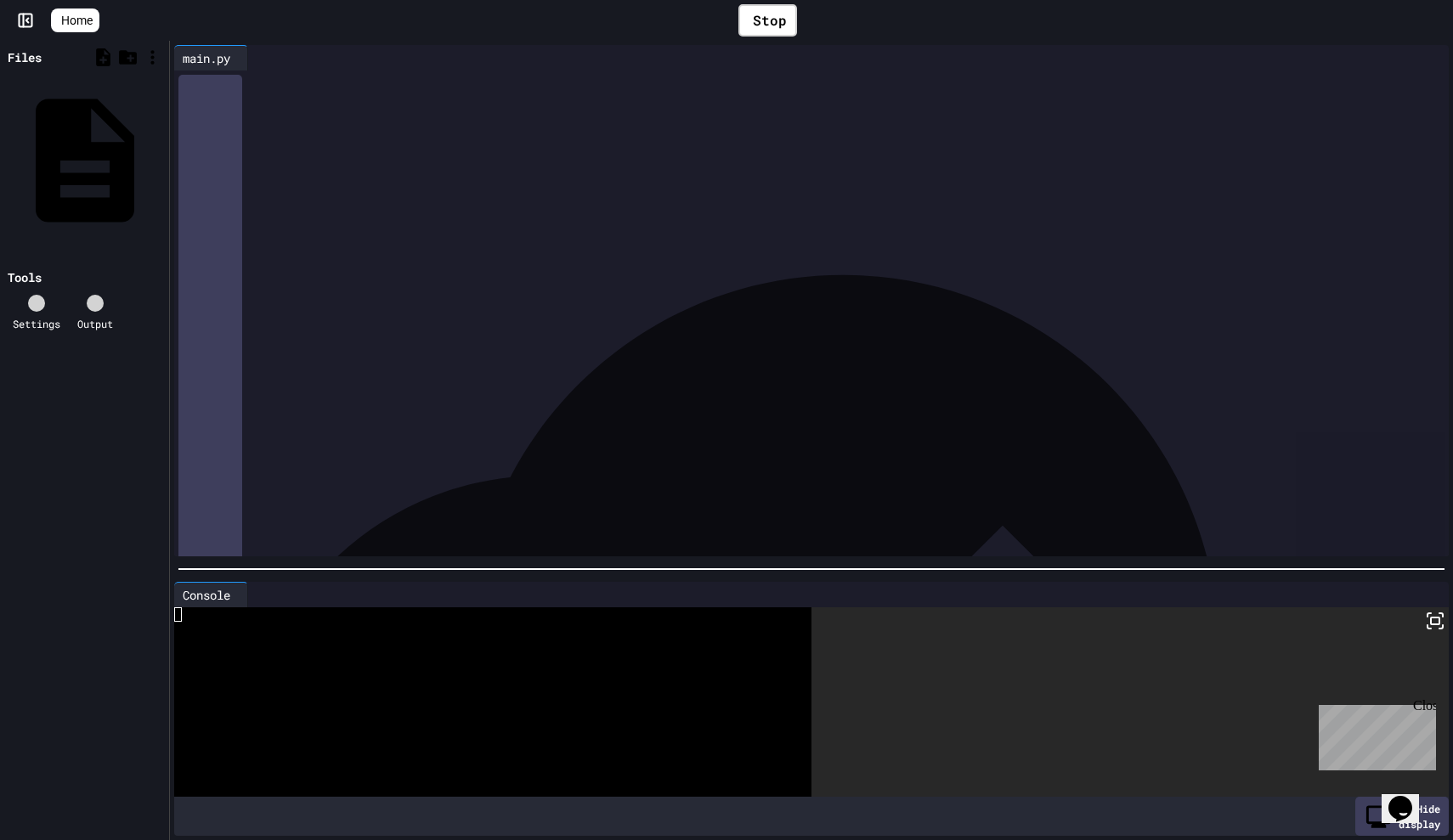 click at bounding box center (1130, 702) 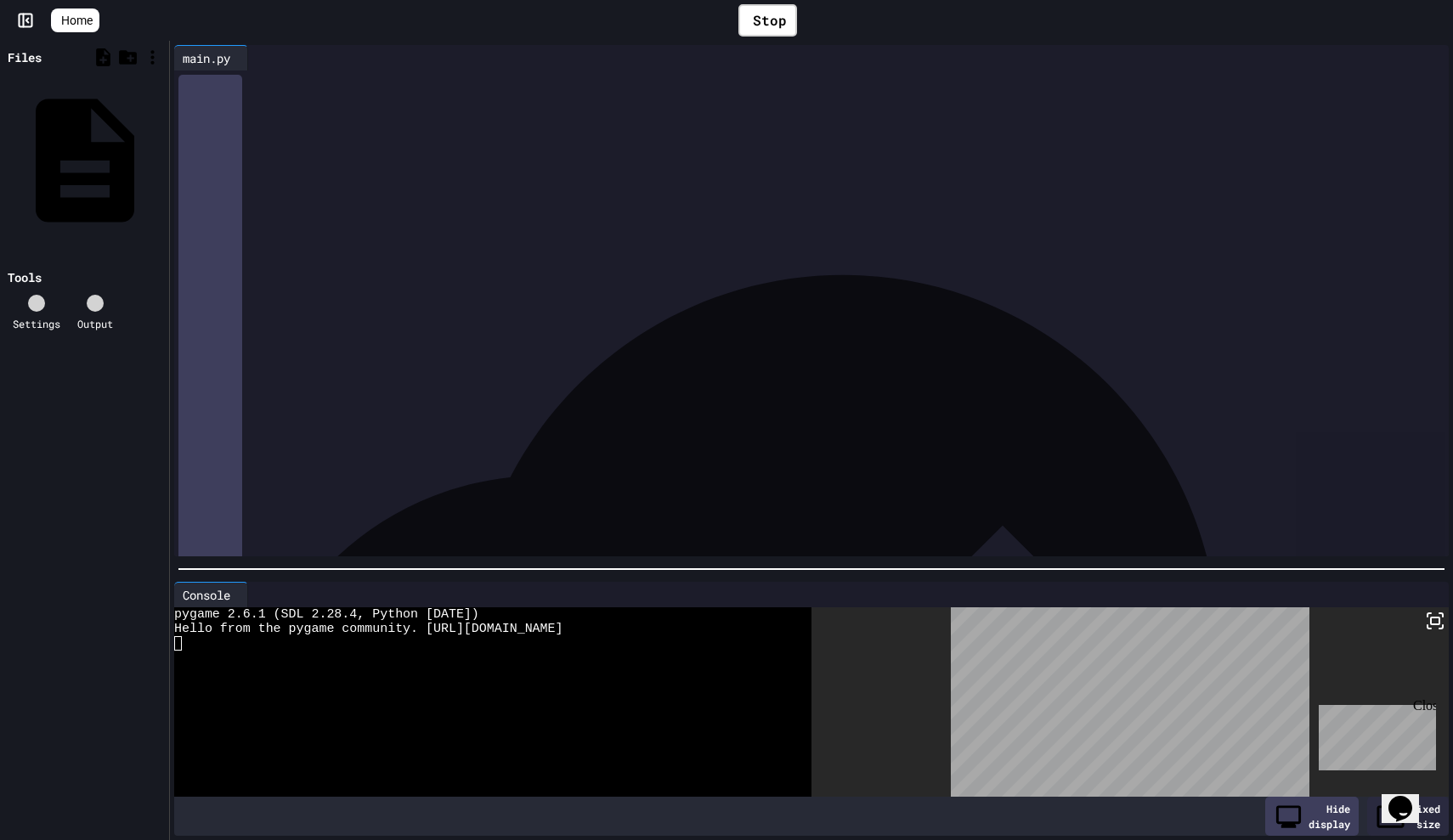 click on "*** * ****** **   *" at bounding box center [823, 216] 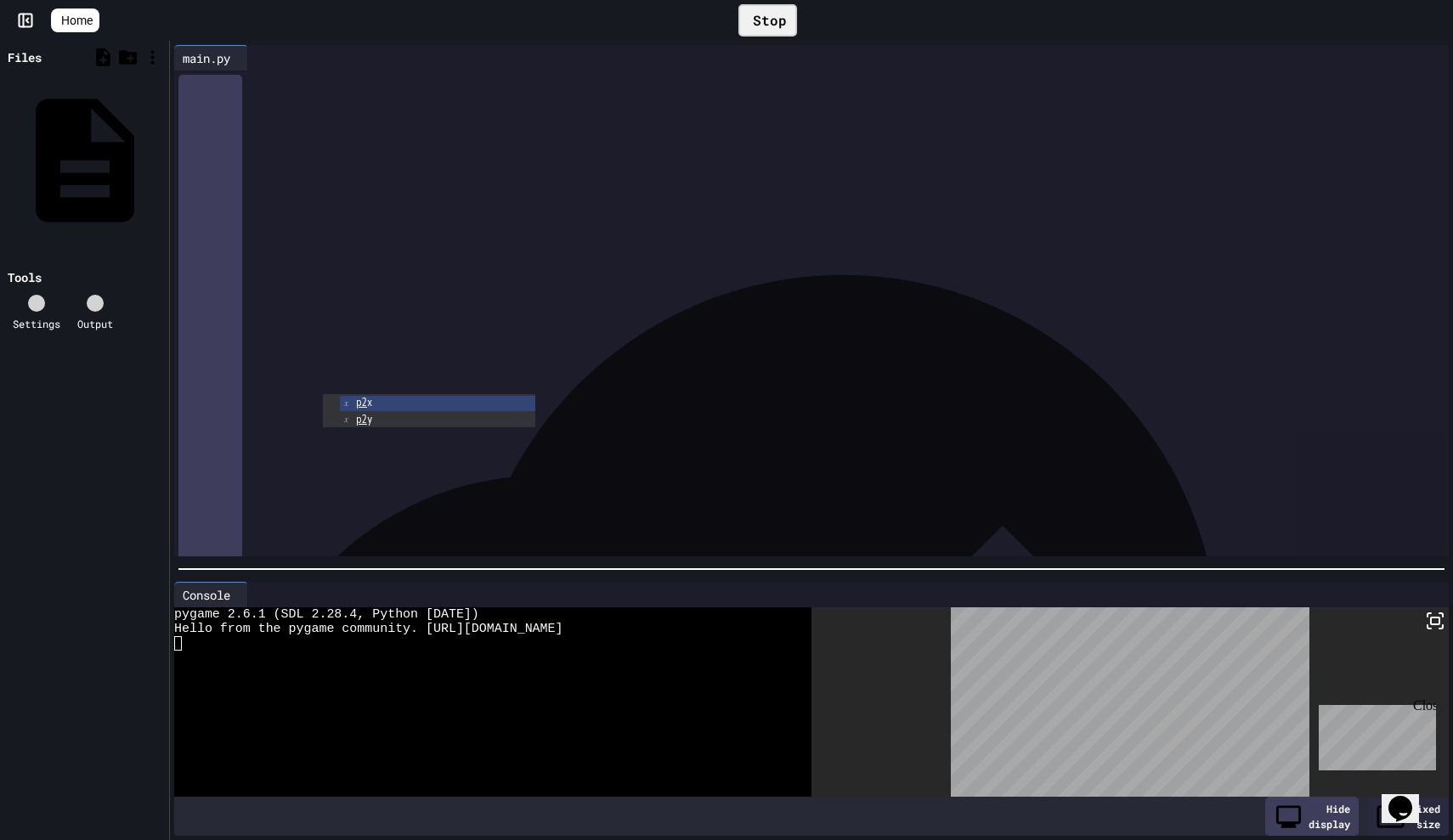 click on "Stop" at bounding box center (767, 20) 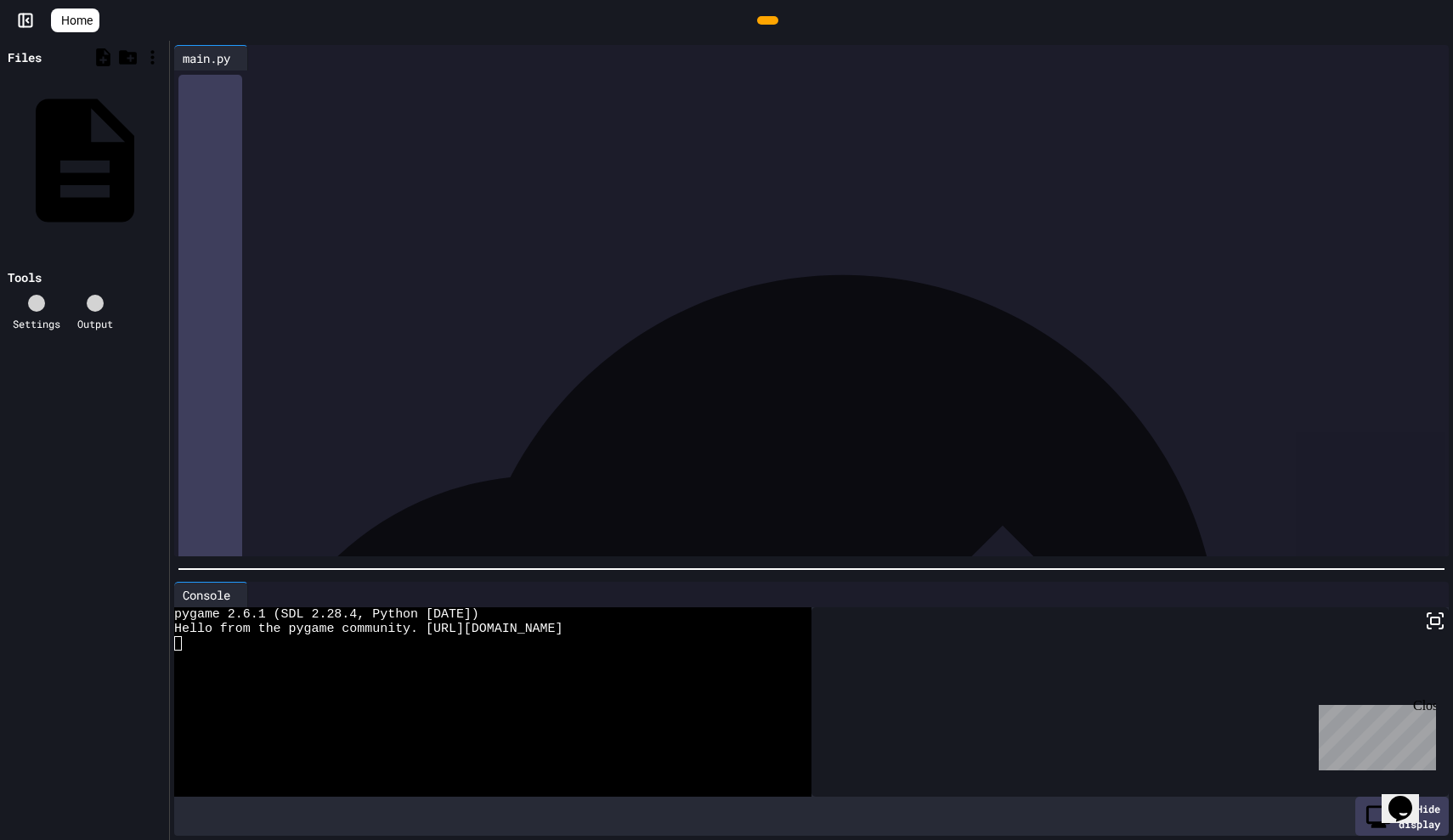 scroll, scrollTop: 284, scrollLeft: 0, axis: vertical 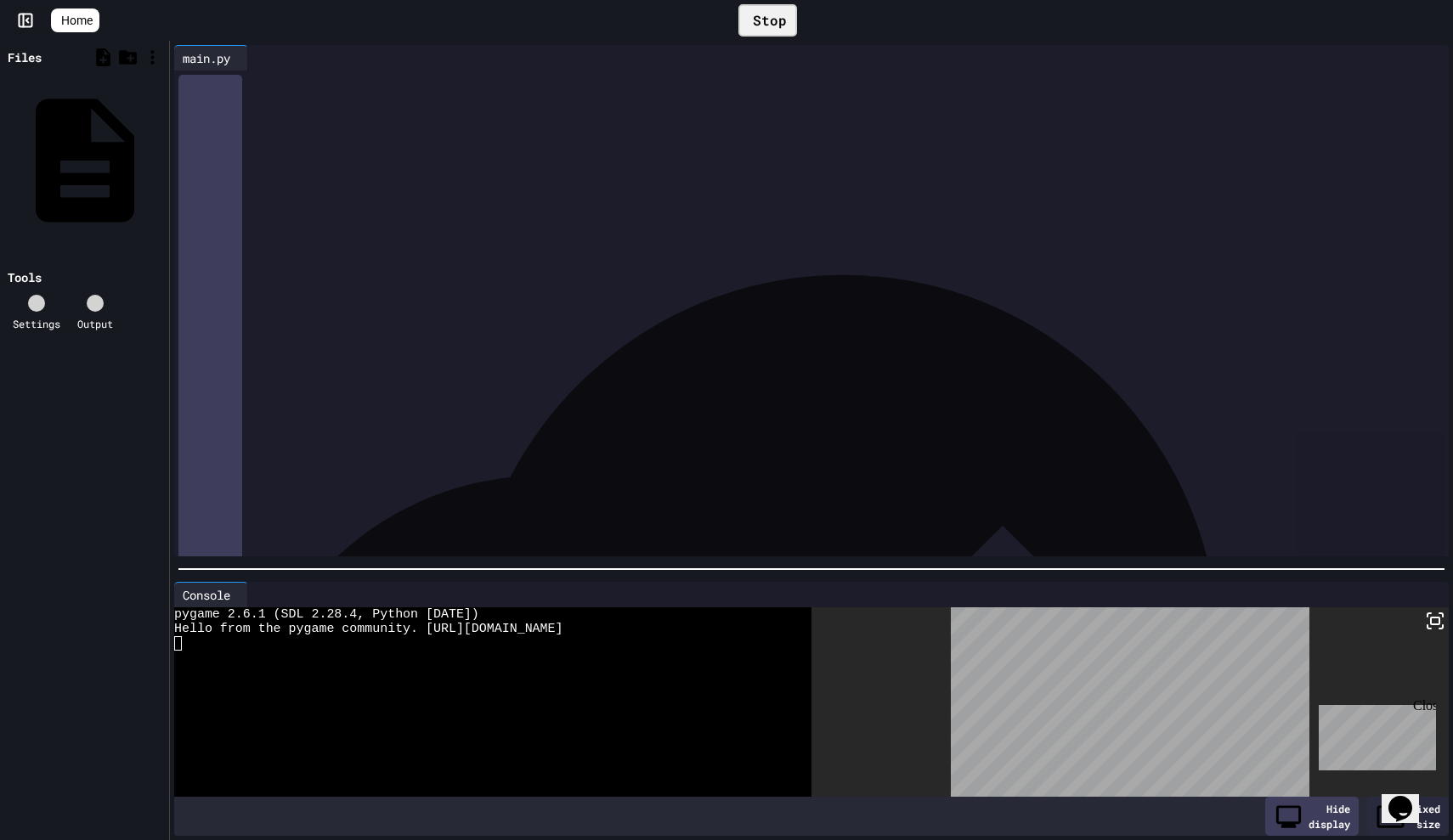 drag, startPoint x: 615, startPoint y: 438, endPoint x: 239, endPoint y: 443, distance: 376.03324 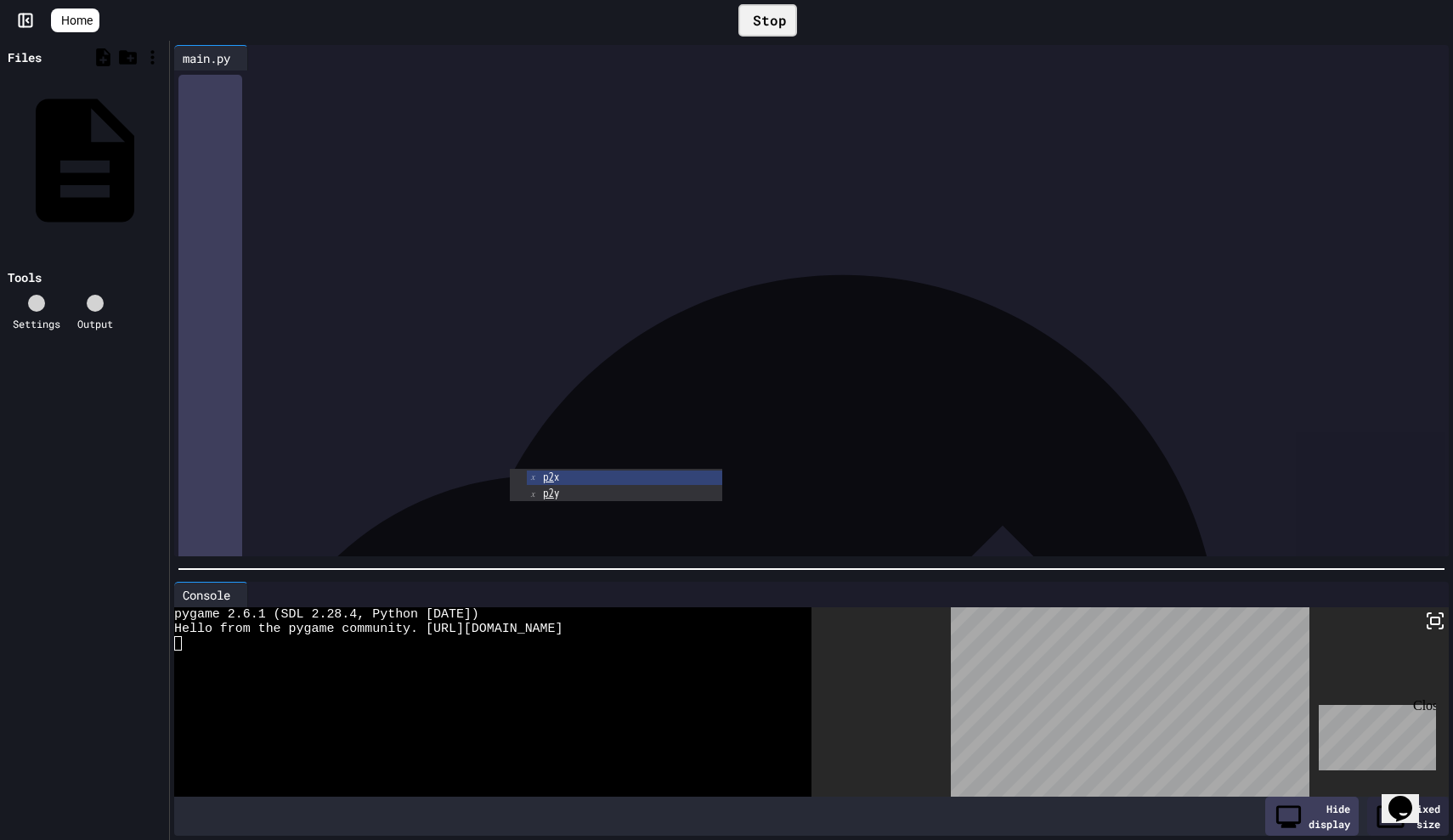 click on "**********" at bounding box center [823, 432] 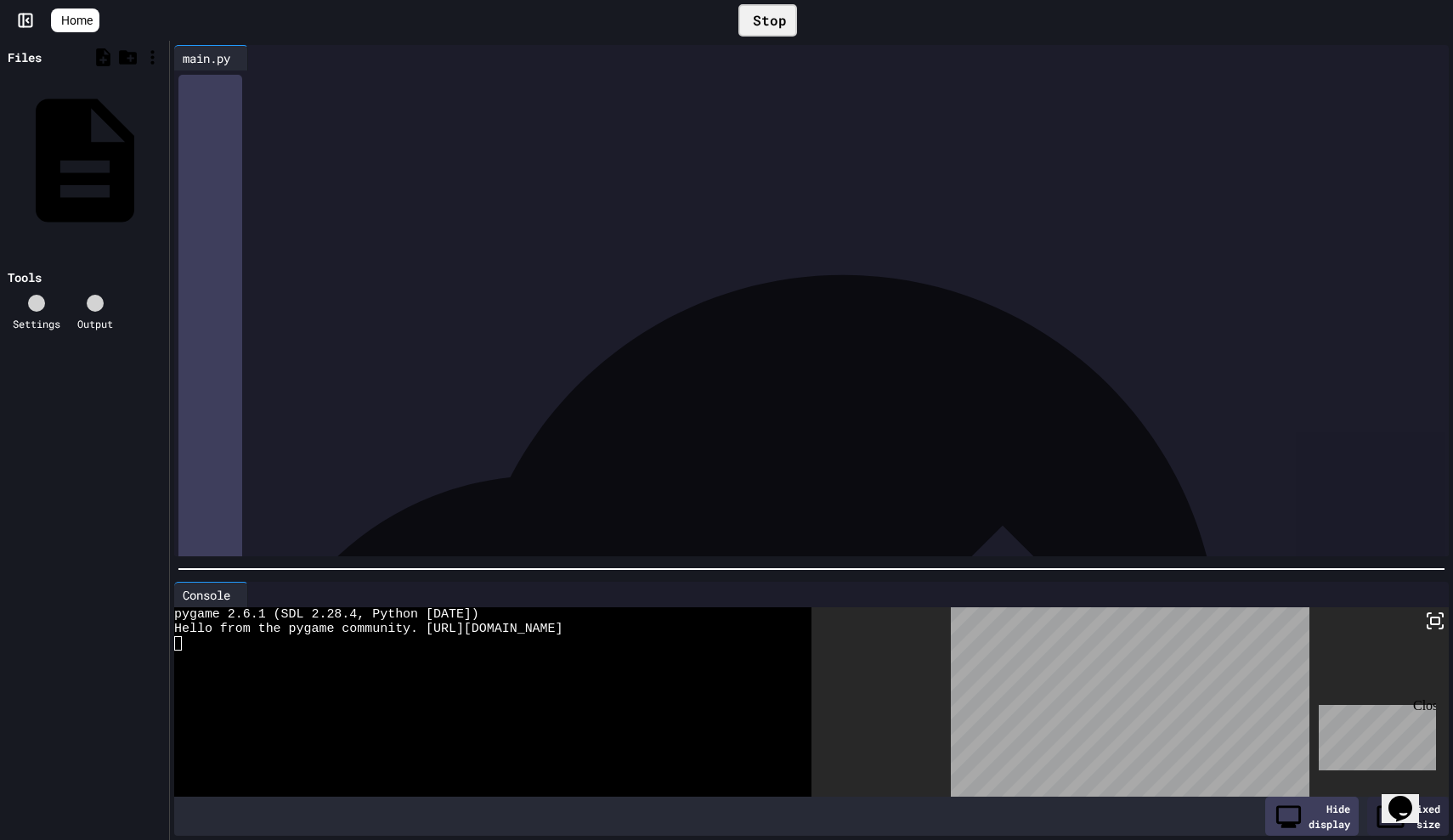 click on "Stop" at bounding box center [767, 20] 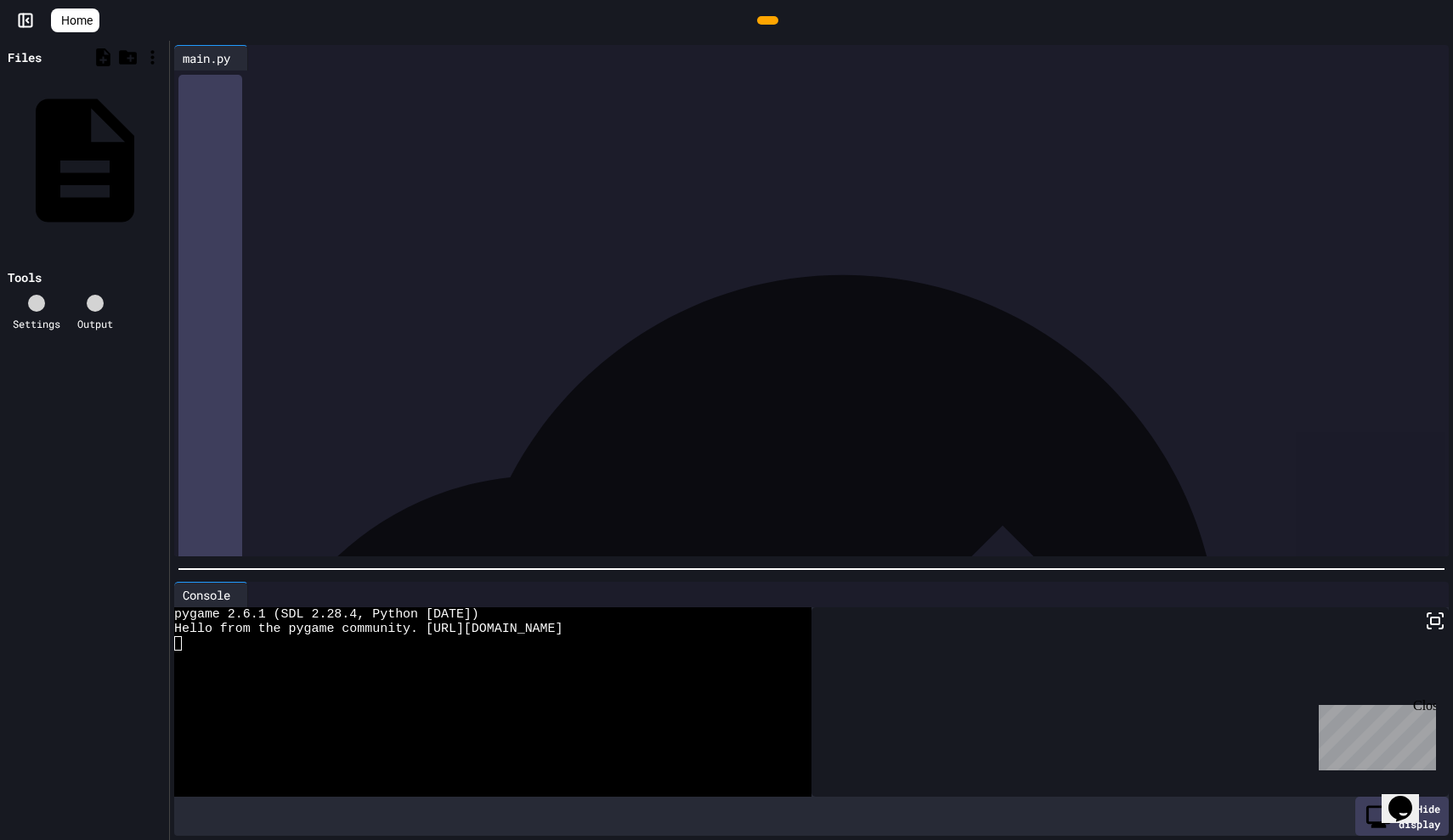 click at bounding box center (767, 20) 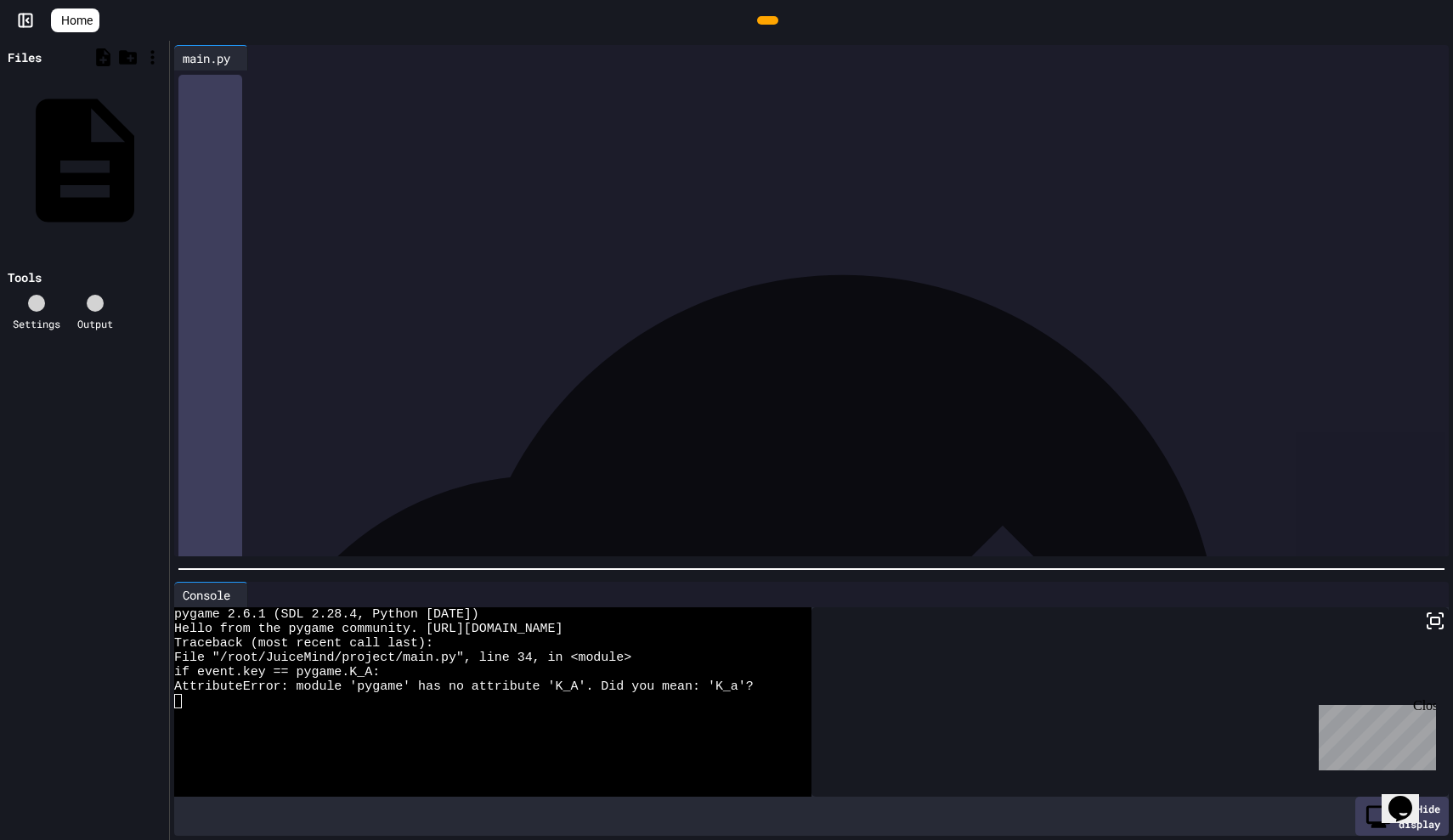 click on "** ***** * *** ** ****** * ****" at bounding box center (823, 349) 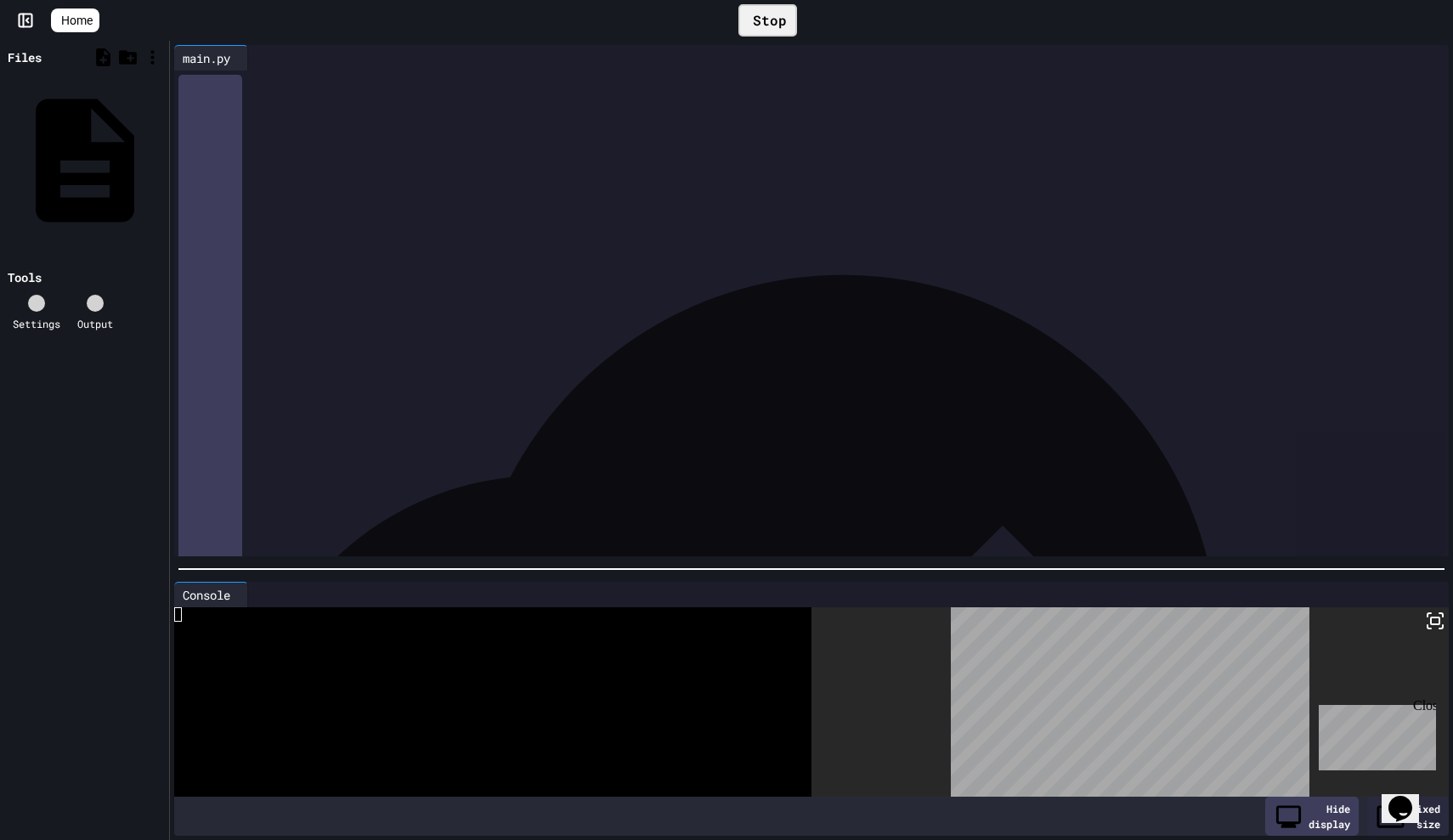 click 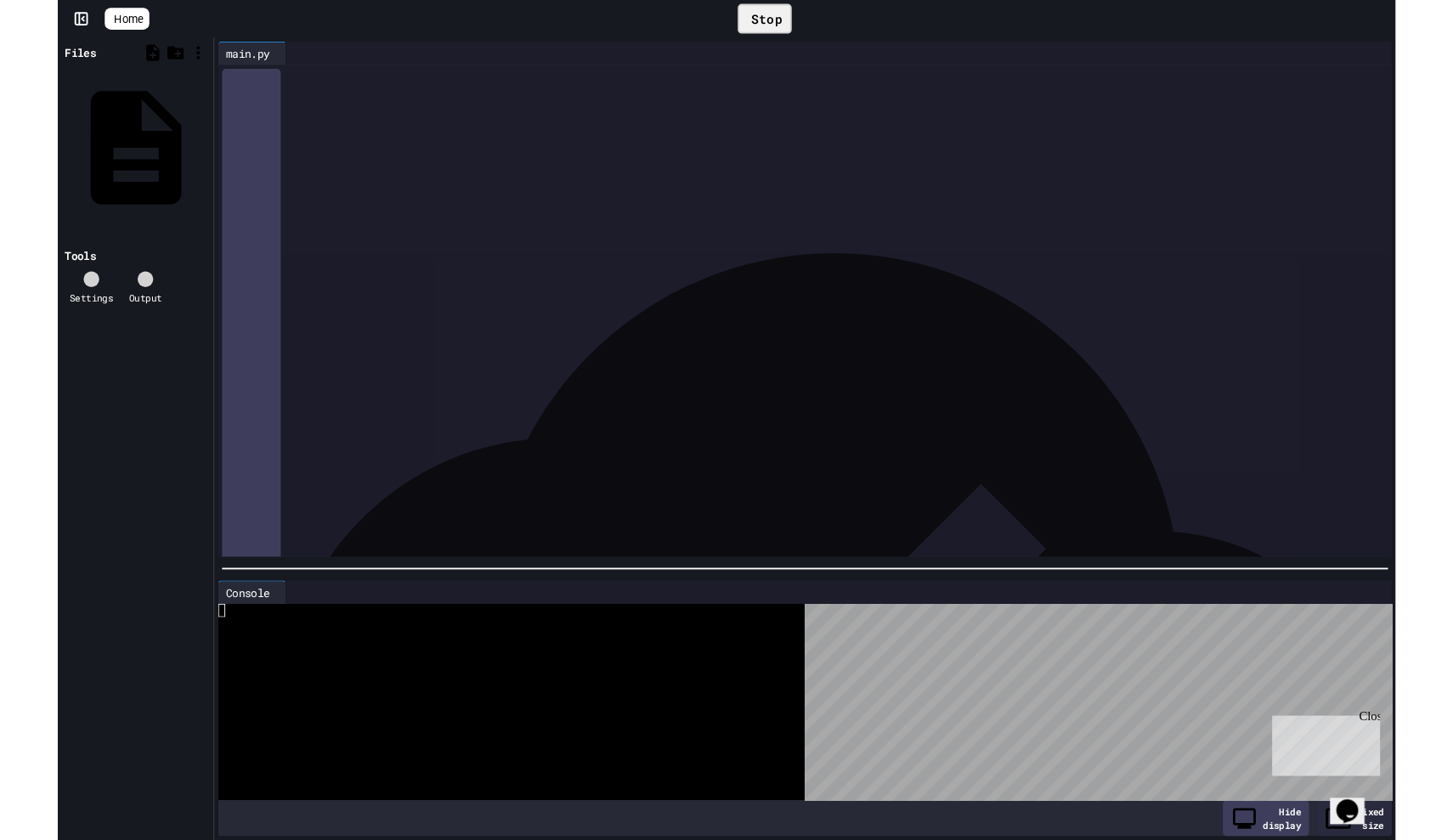 scroll, scrollTop: 251, scrollLeft: 0, axis: vertical 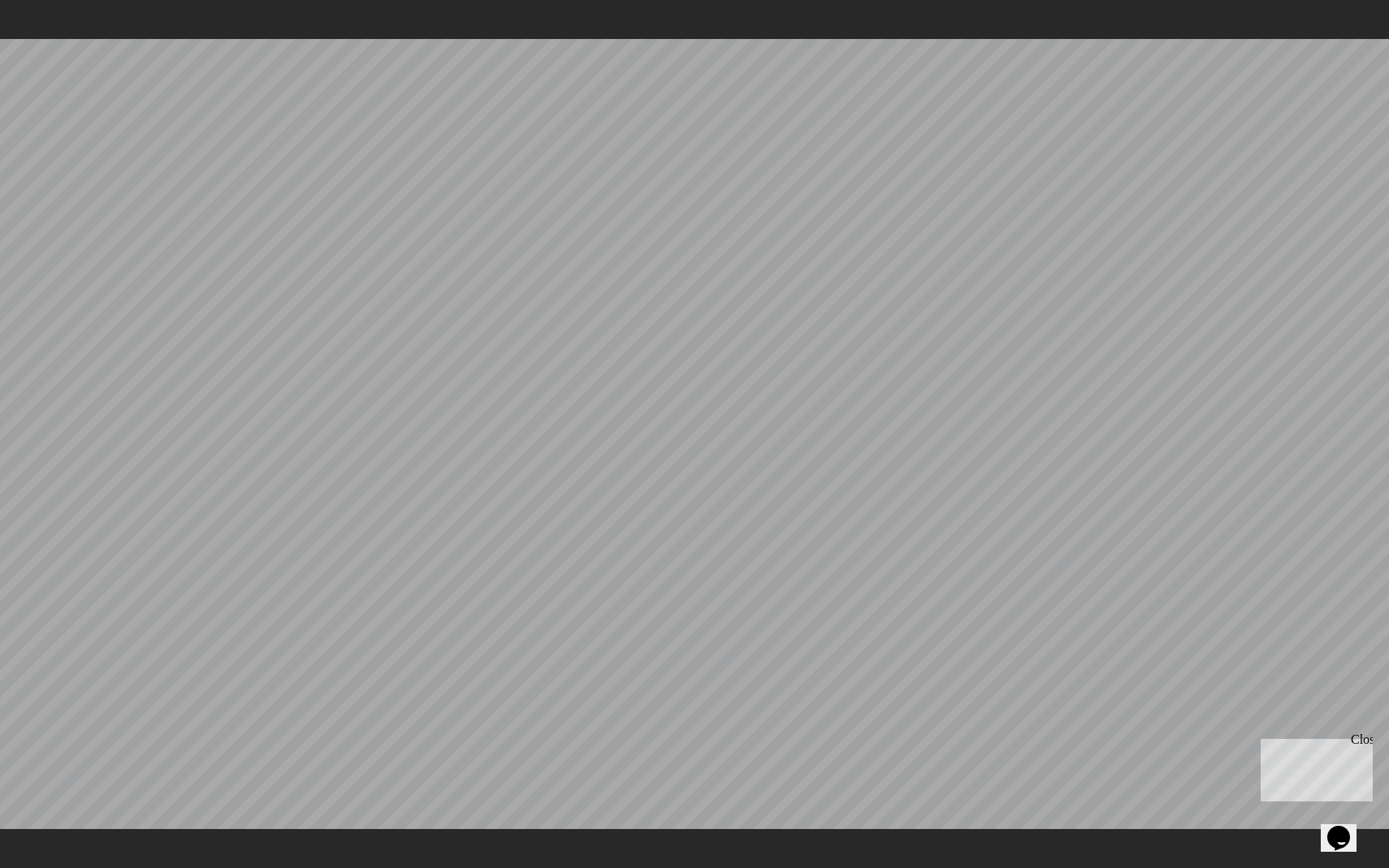 click 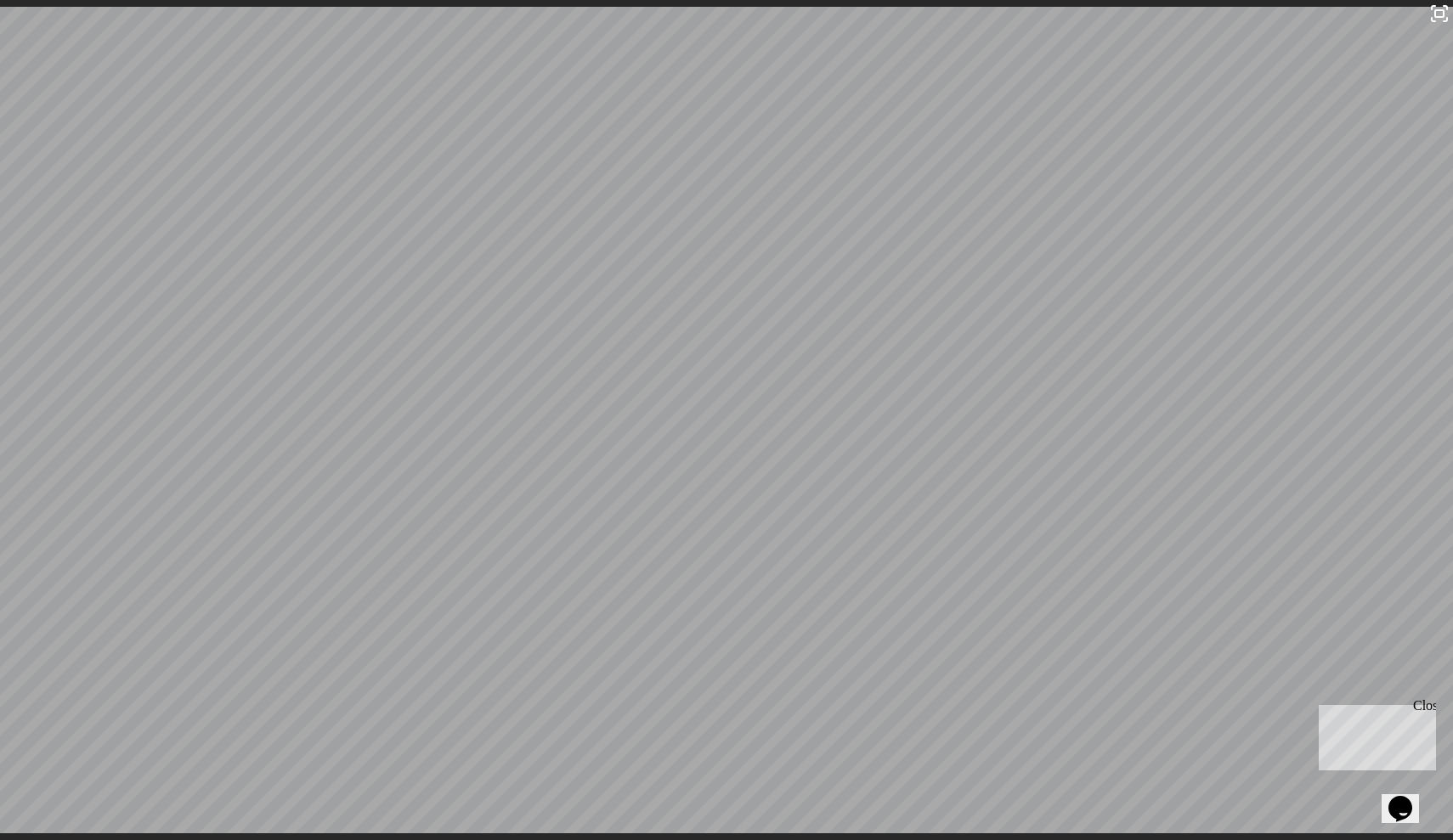 scroll, scrollTop: 0, scrollLeft: 0, axis: both 